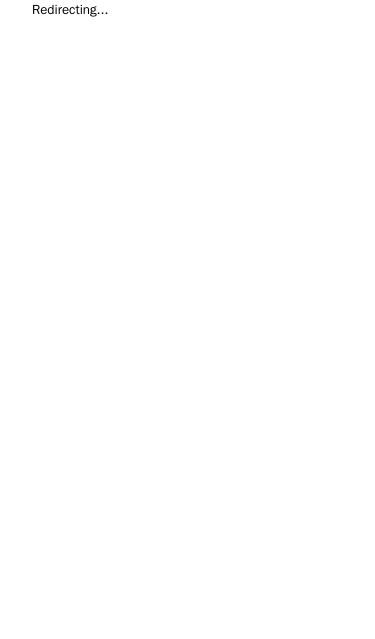 scroll, scrollTop: 0, scrollLeft: 0, axis: both 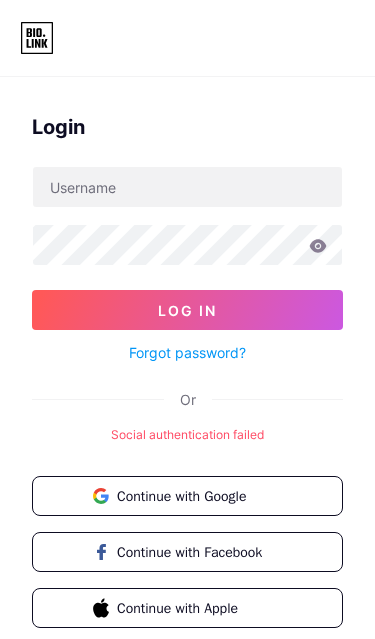 click on "Continue with Google" at bounding box center (199, 496) 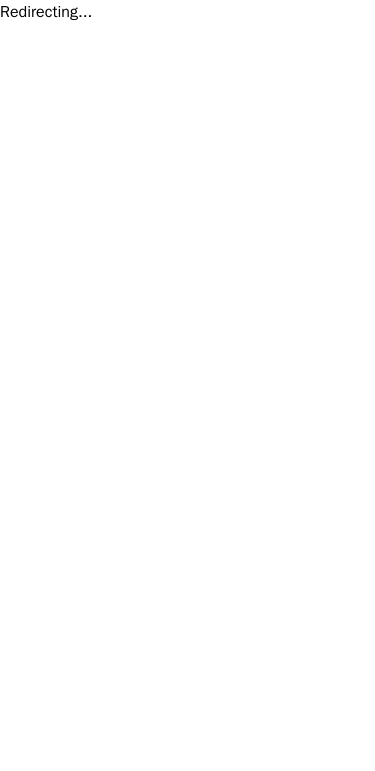 scroll, scrollTop: 0, scrollLeft: 0, axis: both 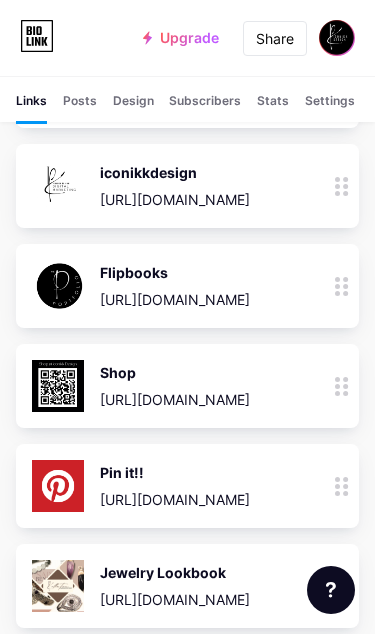 click at bounding box center (342, 386) 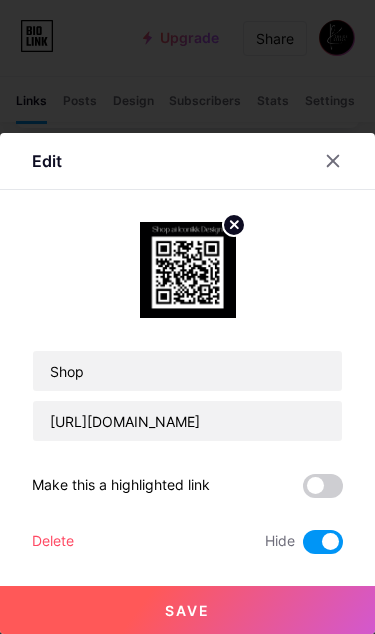 click at bounding box center (187, 317) 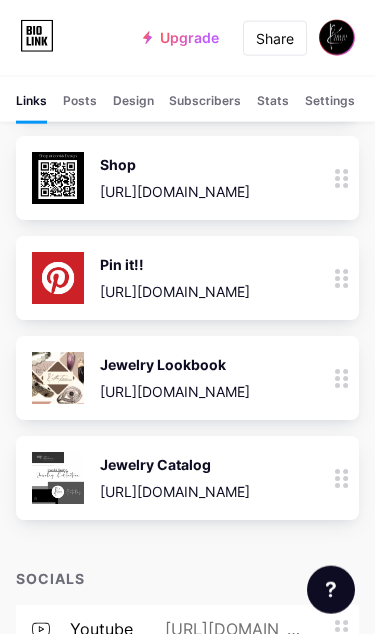scroll, scrollTop: 424, scrollLeft: 0, axis: vertical 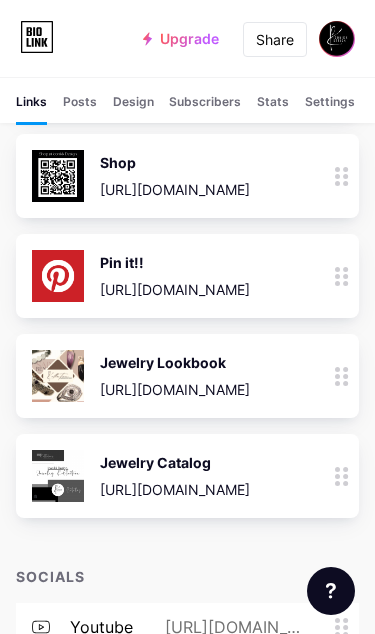 click at bounding box center [342, 275] 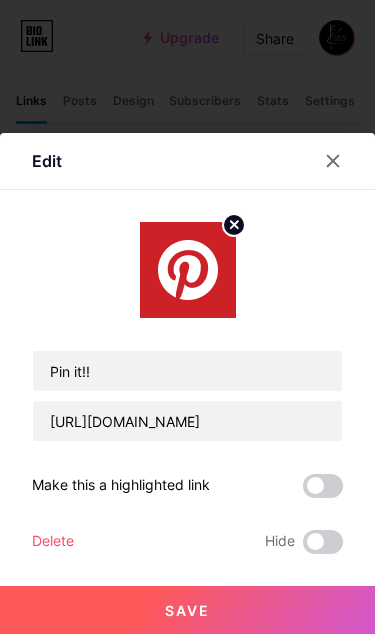 click at bounding box center [323, 542] 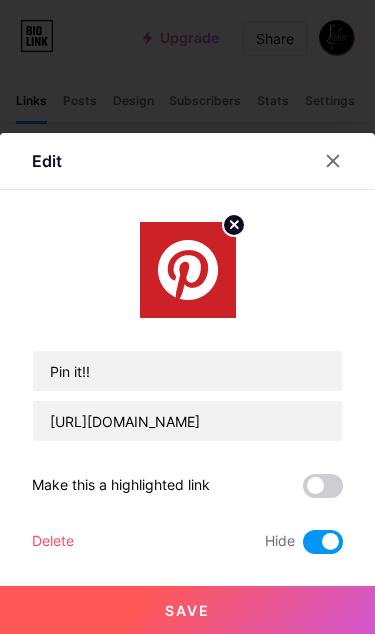 click 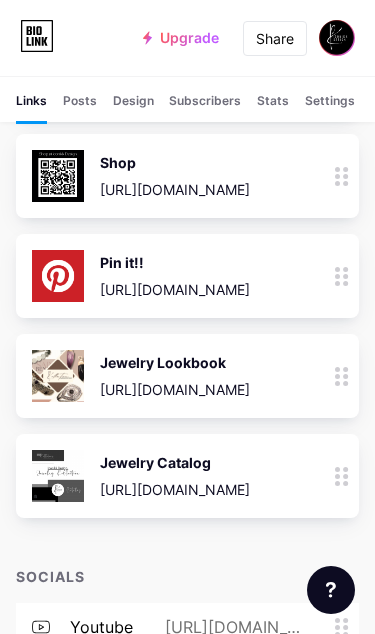 click at bounding box center (342, 476) 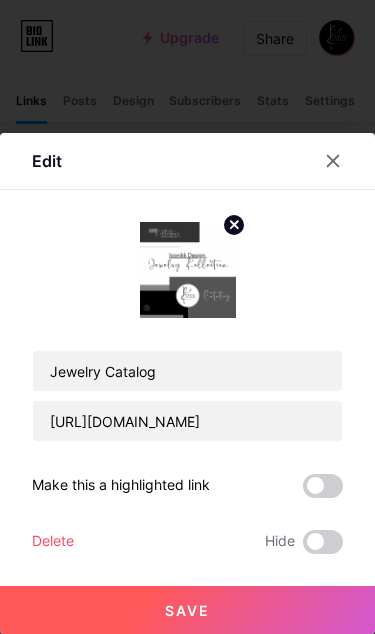 click at bounding box center (323, 542) 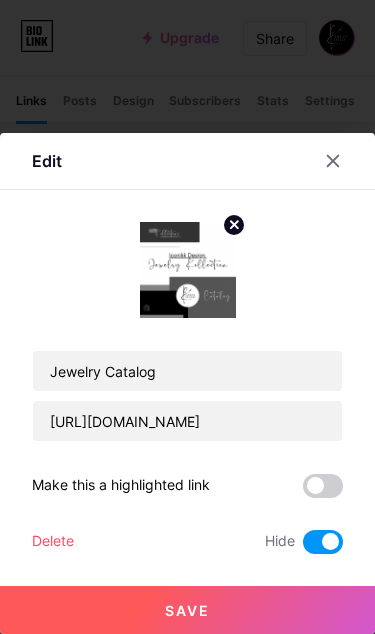 click 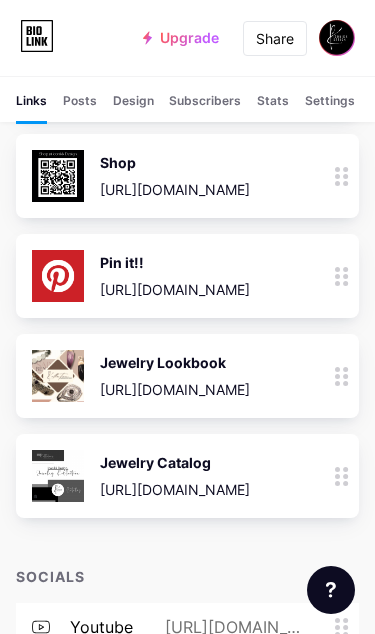 click at bounding box center [342, 376] 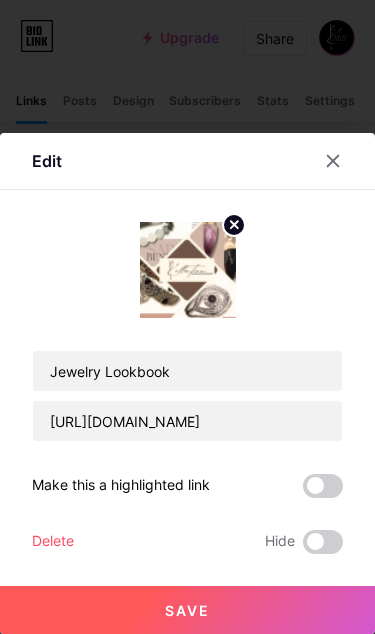 click at bounding box center [323, 542] 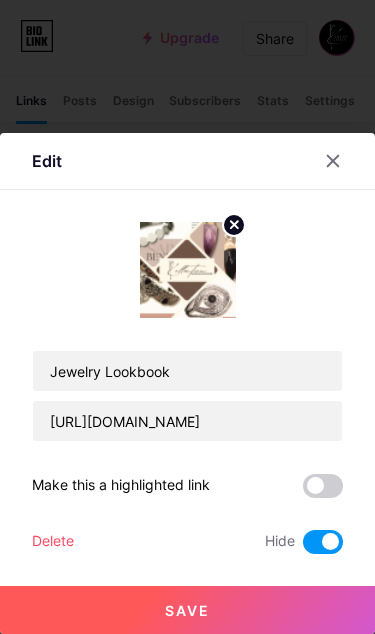 click 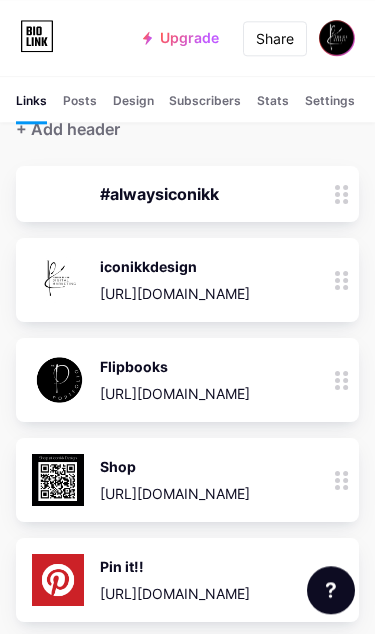 scroll, scrollTop: 118, scrollLeft: 0, axis: vertical 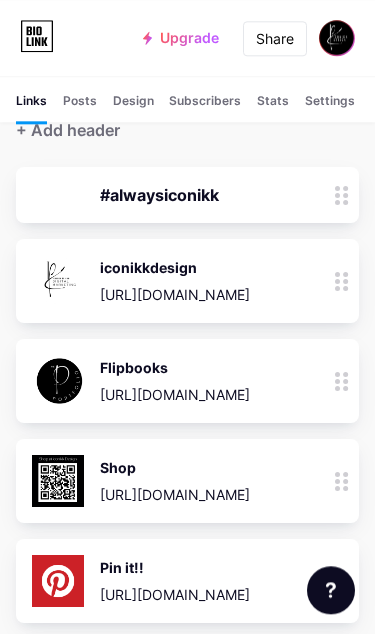 click 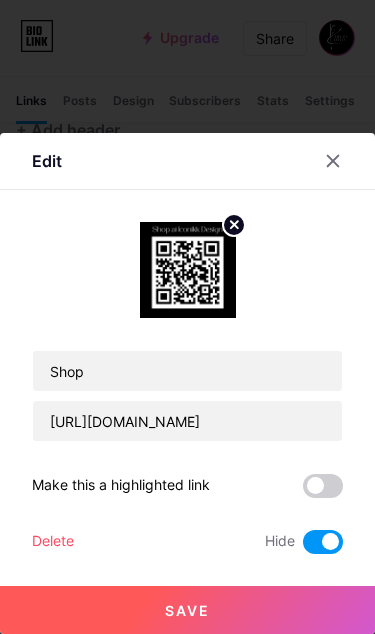 scroll, scrollTop: 168, scrollLeft: 0, axis: vertical 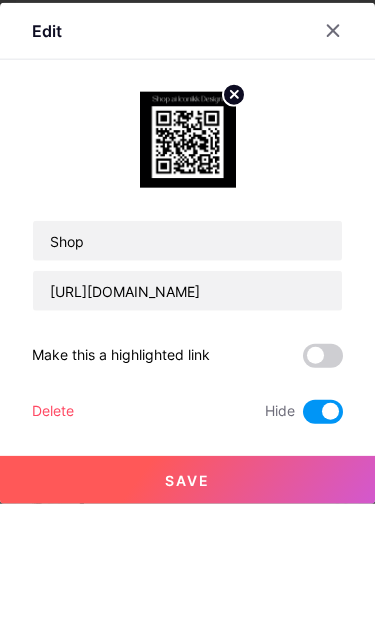 click 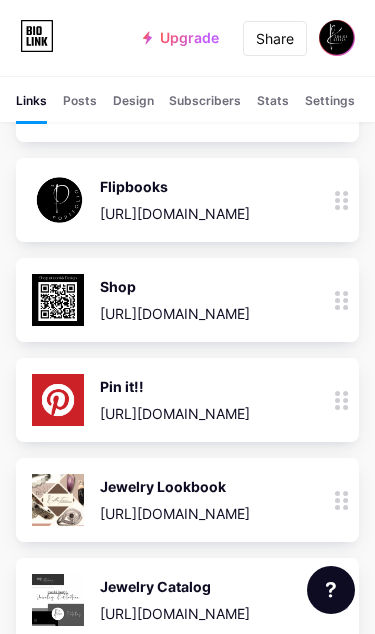 click at bounding box center (342, 300) 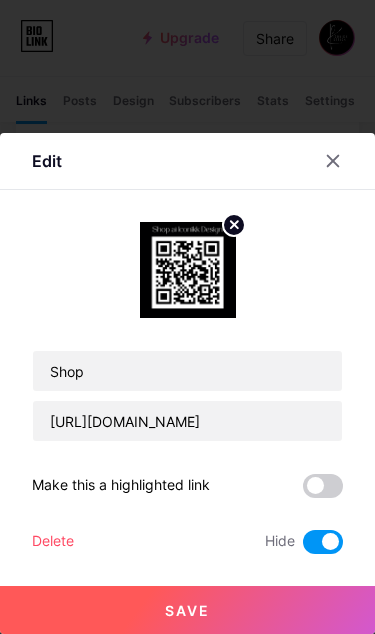 click at bounding box center (187, 317) 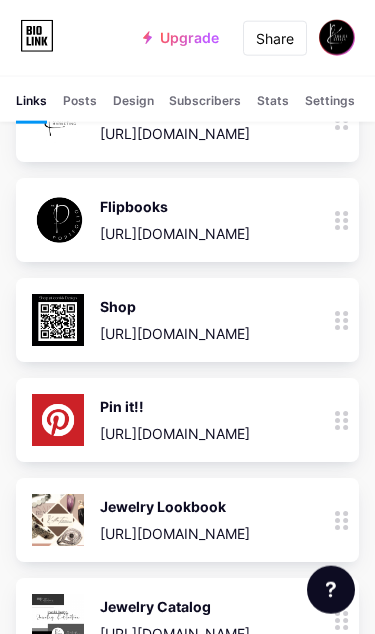 scroll, scrollTop: 0, scrollLeft: 0, axis: both 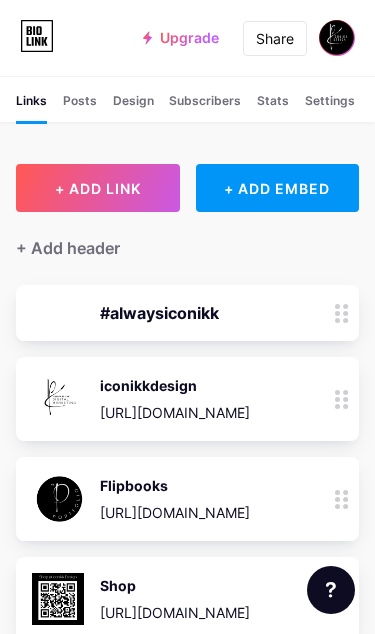 click at bounding box center (337, 38) 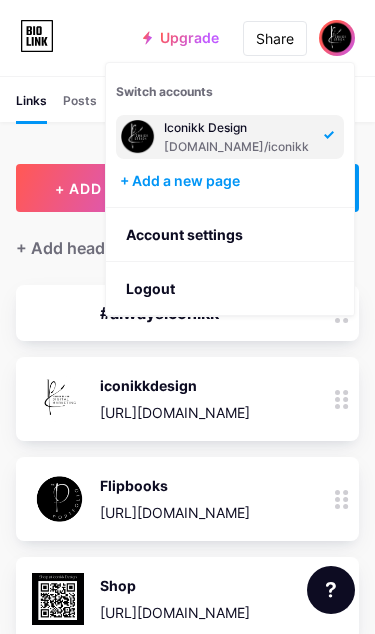 click on "Posts" at bounding box center (80, 107) 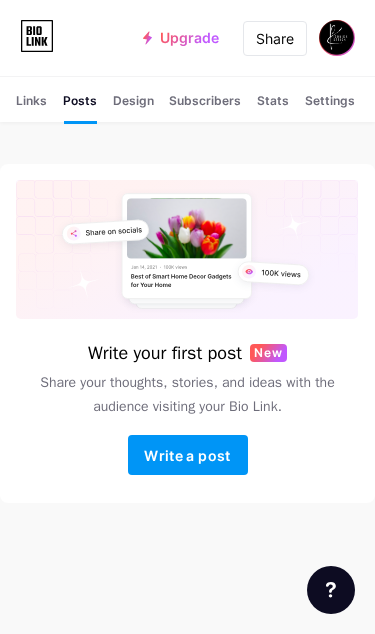 click on "Design" at bounding box center (133, 107) 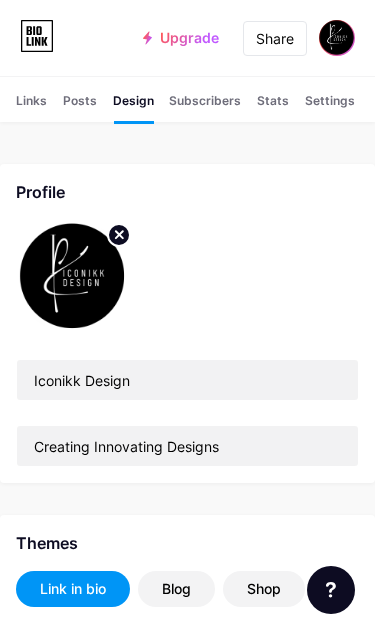 type on "#000000" 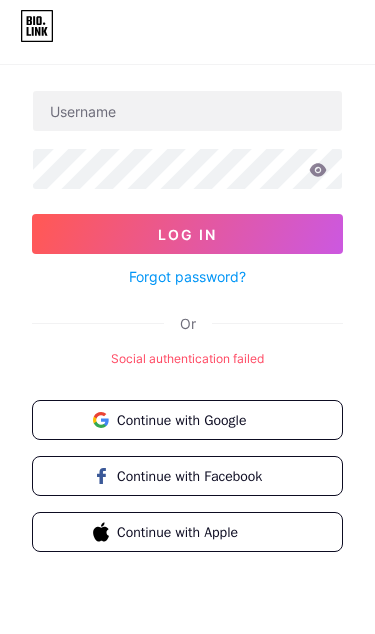 scroll, scrollTop: 121, scrollLeft: 0, axis: vertical 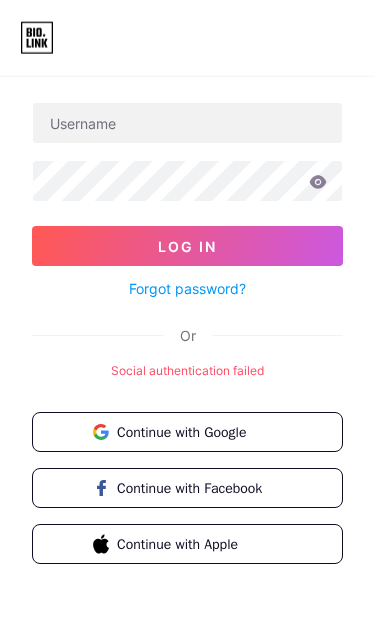 click on "Continue with Google" at bounding box center [187, 432] 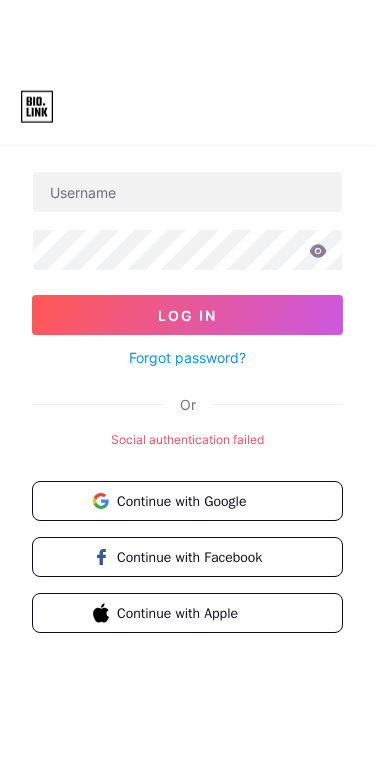 scroll, scrollTop: 0, scrollLeft: 0, axis: both 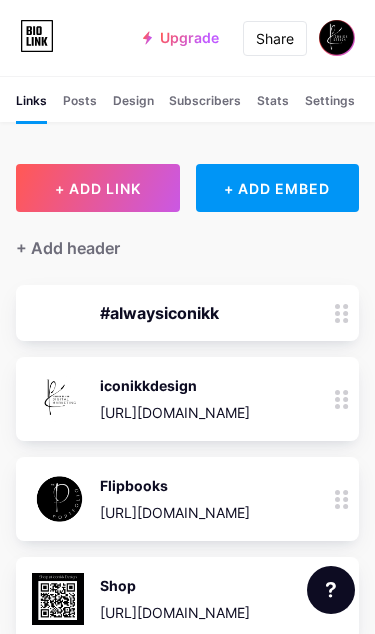 click on "+ ADD LINK" at bounding box center [98, 188] 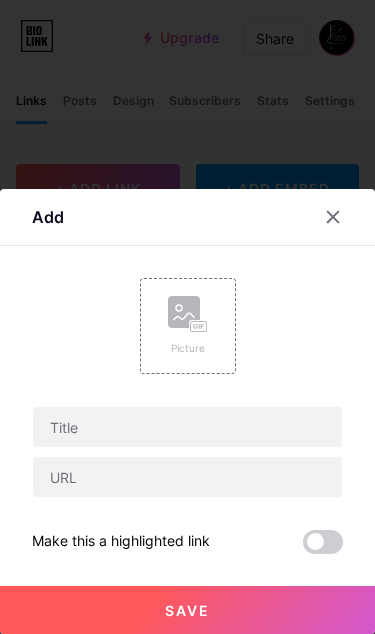 click 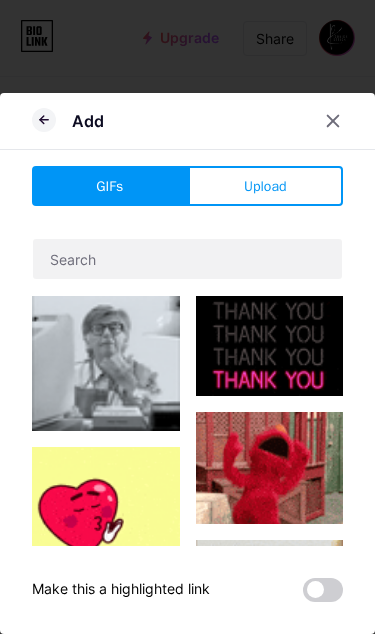click on "Upload" at bounding box center [265, 186] 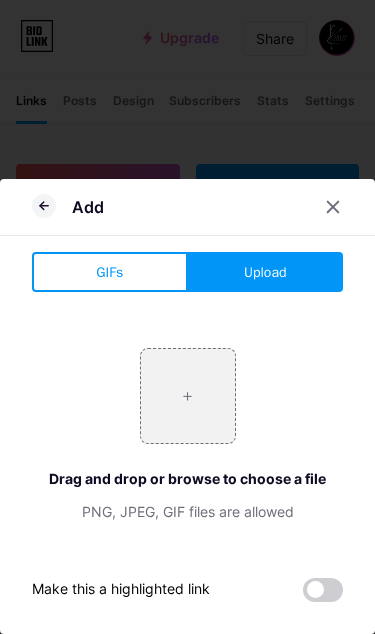 click on "Upload" at bounding box center [266, 272] 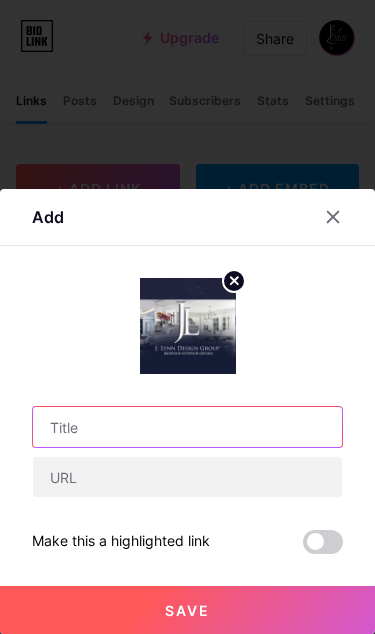 click at bounding box center [187, 427] 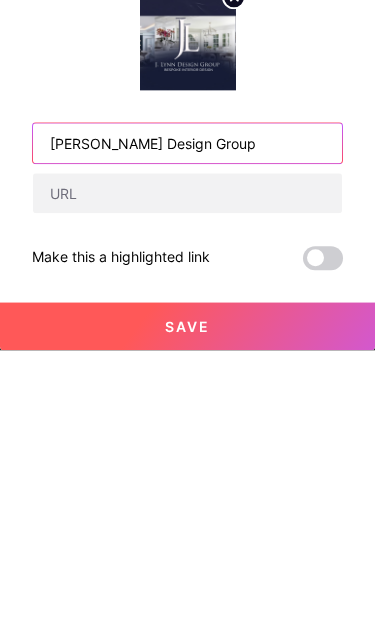 scroll, scrollTop: 283, scrollLeft: 0, axis: vertical 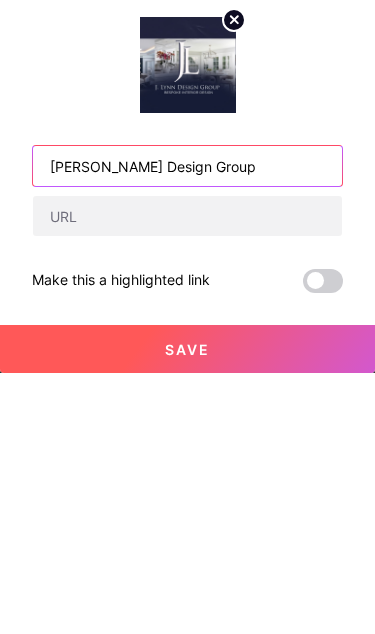 type on "J. Lynn Design Group" 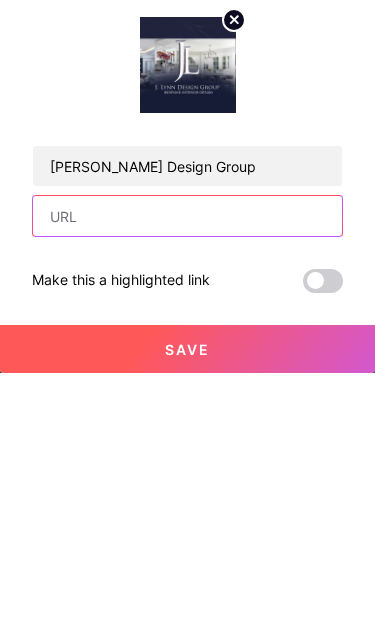 click at bounding box center (187, 477) 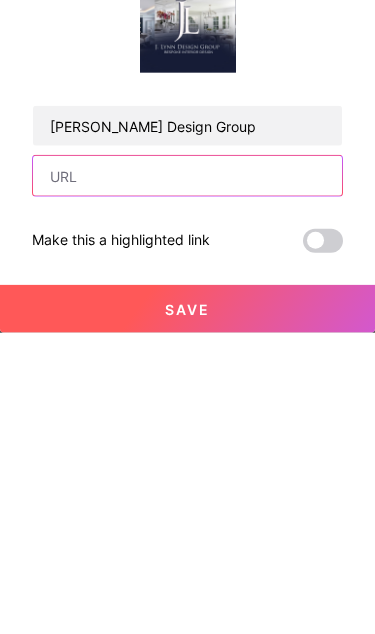 paste on "https://bio.link/jldg" 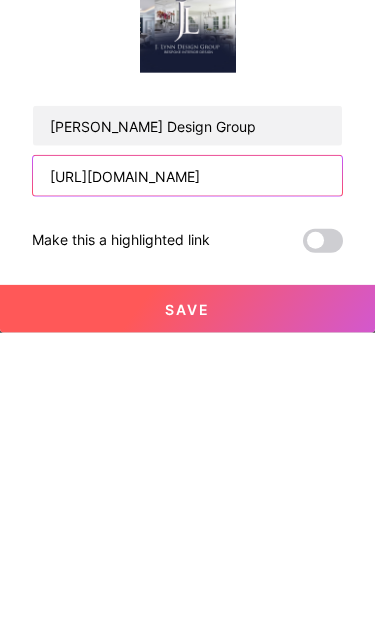 type on "https://bio.link/jldg" 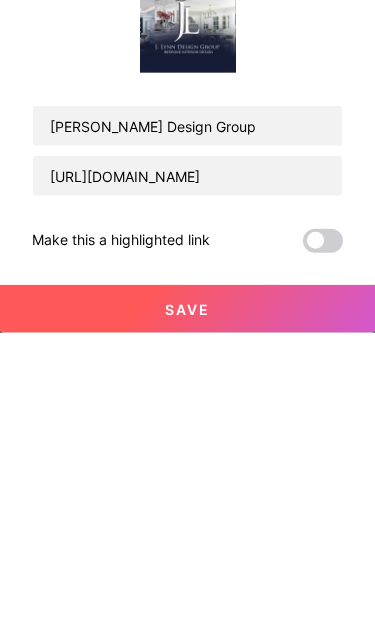 click at bounding box center [323, 542] 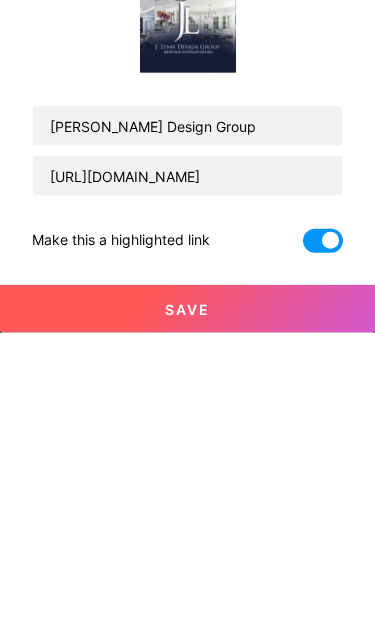 scroll, scrollTop: 594, scrollLeft: 0, axis: vertical 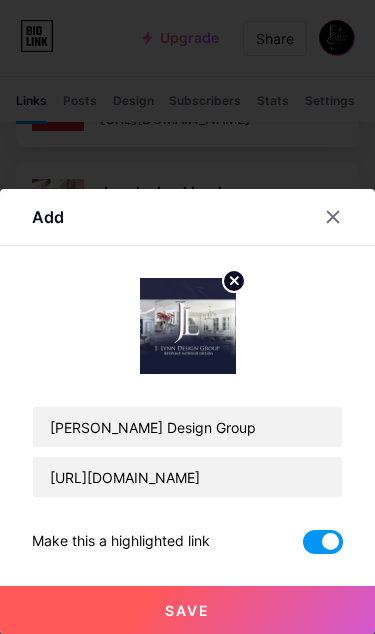 click on "Save" at bounding box center [187, 610] 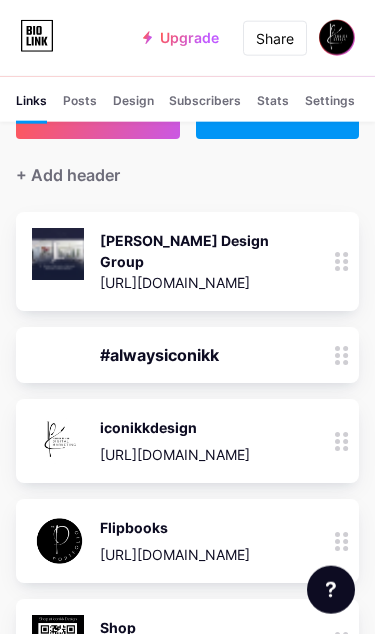 scroll, scrollTop: 0, scrollLeft: 0, axis: both 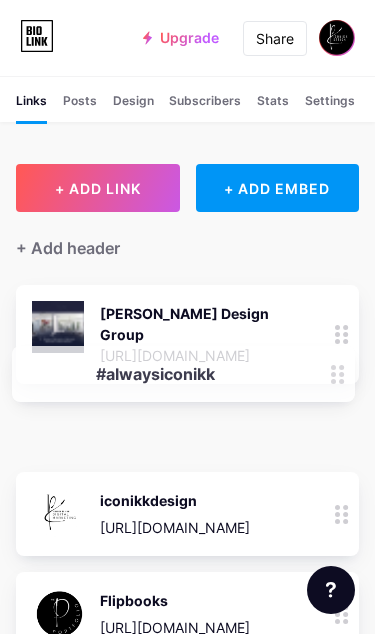 type 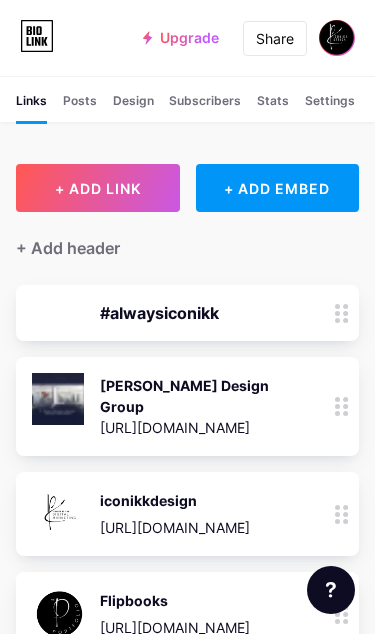 click on "#alwaysiconikk" at bounding box center [159, 313] 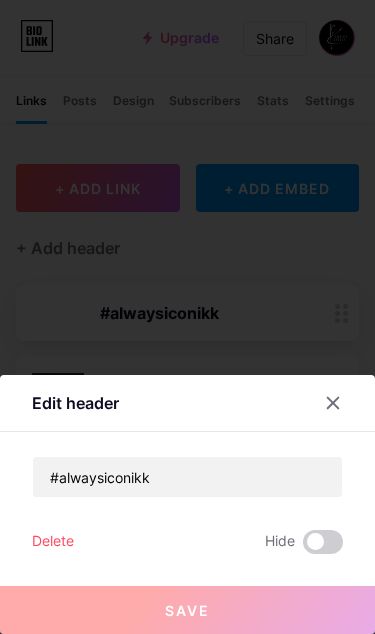 click 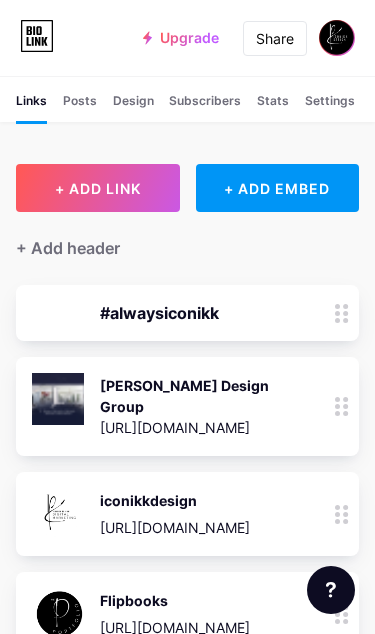 click 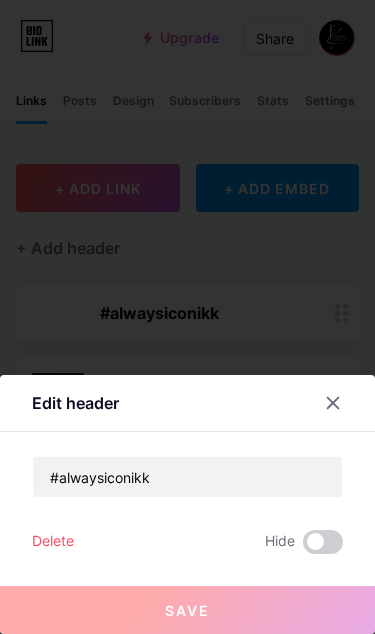 click at bounding box center (323, 542) 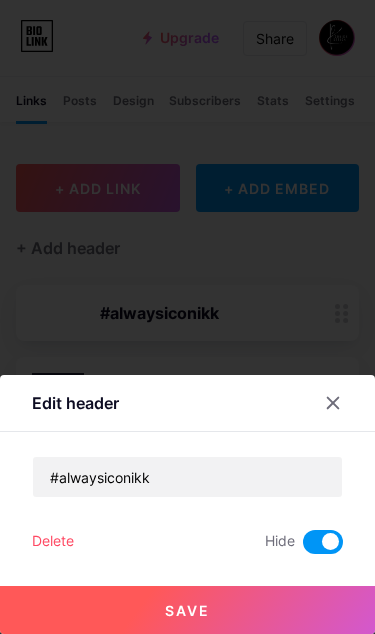 click 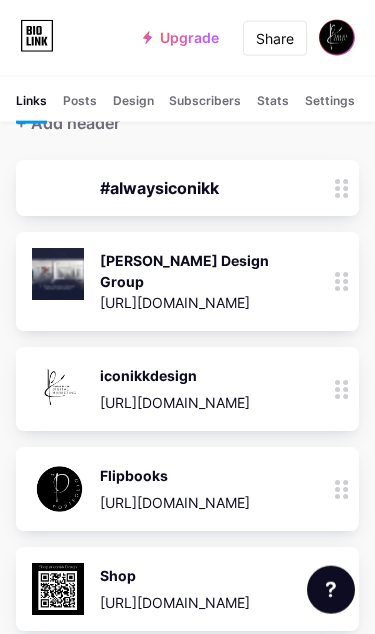 scroll, scrollTop: 126, scrollLeft: 0, axis: vertical 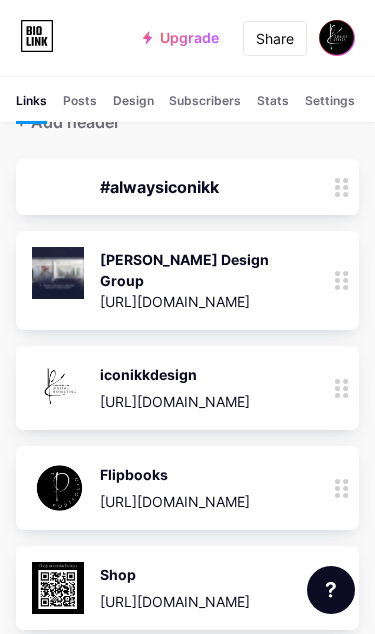 click on "[URL][DOMAIN_NAME]" at bounding box center [175, 401] 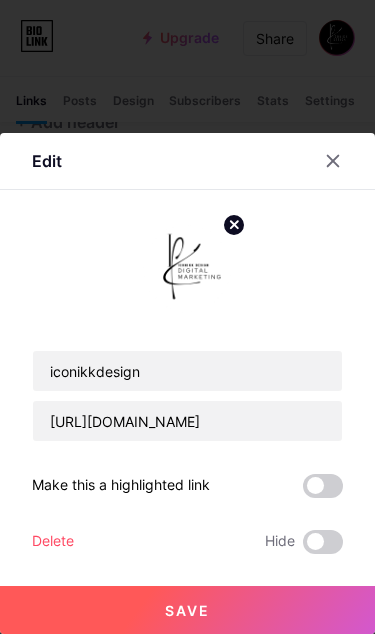 click at bounding box center [333, 161] 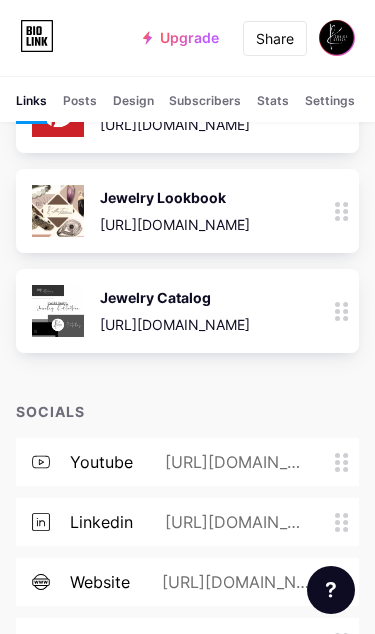 scroll, scrollTop: 716, scrollLeft: 0, axis: vertical 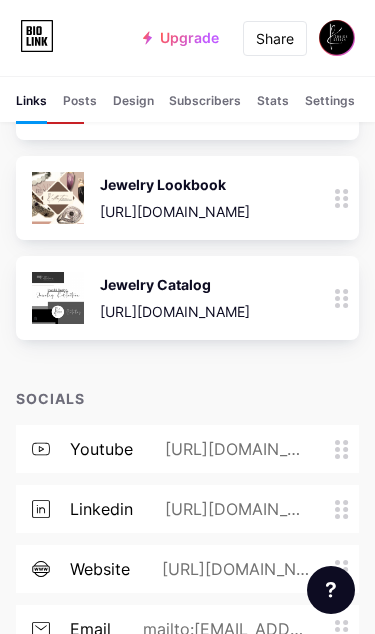 click on "[URL][DOMAIN_NAME]" at bounding box center (232, 569) 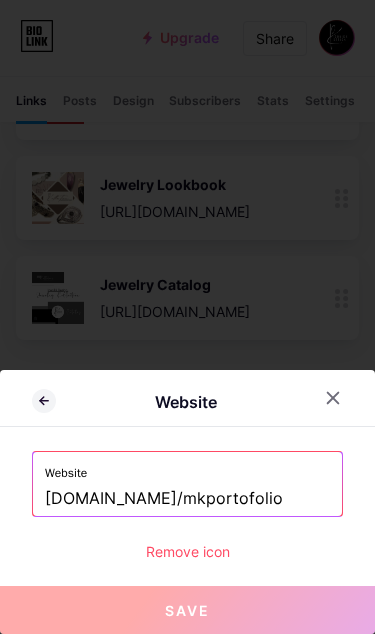 click on "[DOMAIN_NAME]/mkportofolio" at bounding box center [187, 499] 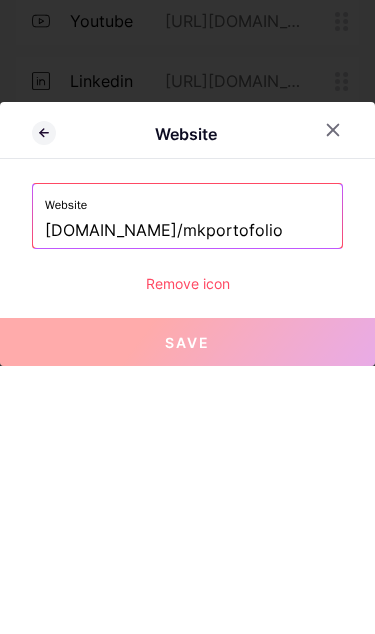click 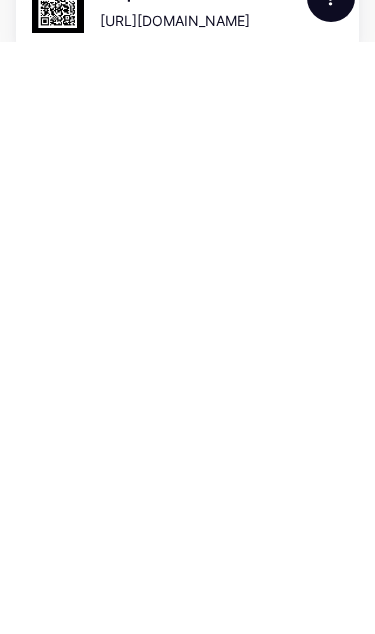 scroll, scrollTop: 0, scrollLeft: 0, axis: both 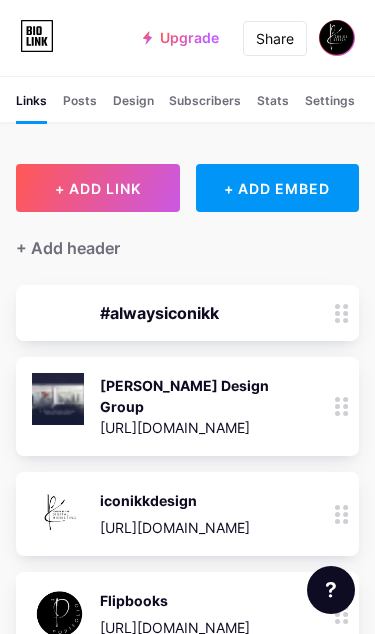 click on "+ ADD LINK" at bounding box center (98, 188) 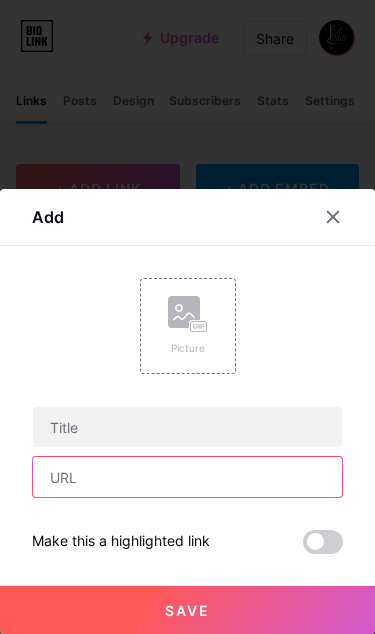 click at bounding box center (187, 477) 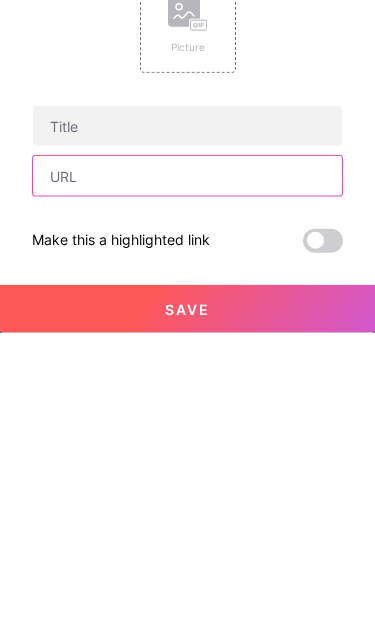 paste on "[DOMAIN_NAME]/mkportofolio" 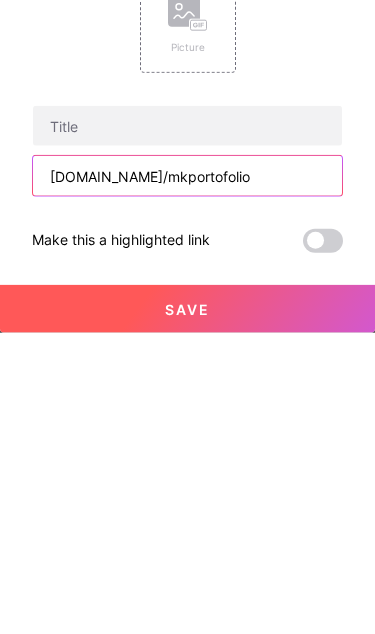 type on "[DOMAIN_NAME]/mkportofolio" 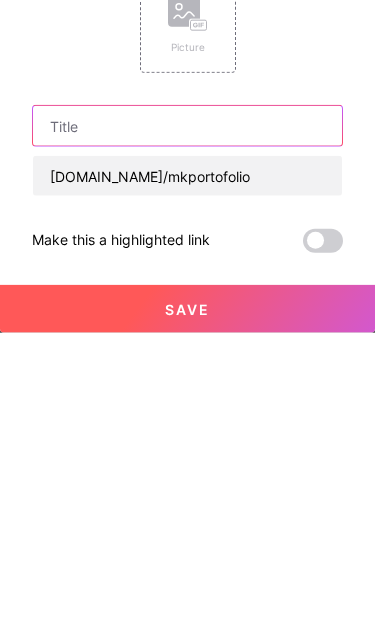 click at bounding box center [187, 427] 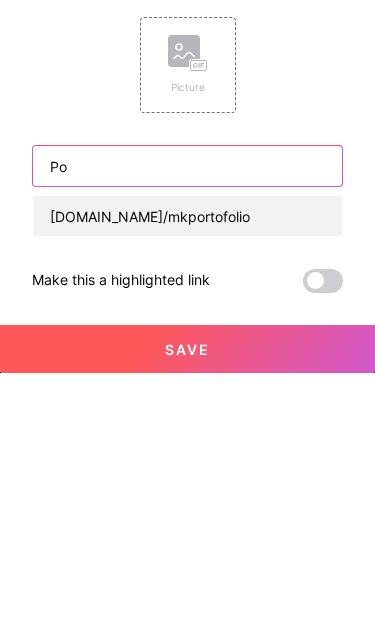 type on "P" 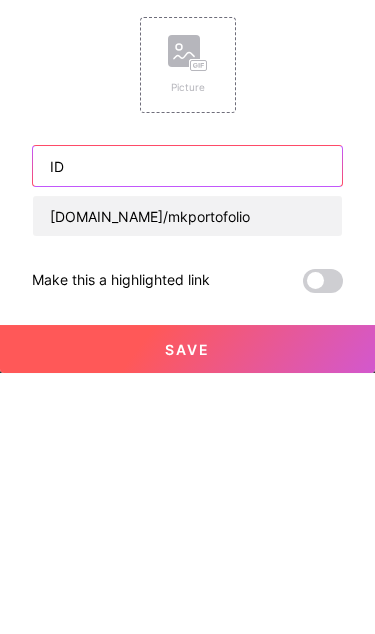 type on "I" 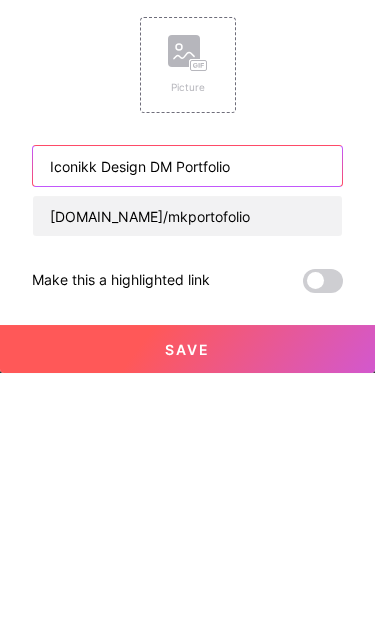 type on "Iconikk Design DM Portfolio" 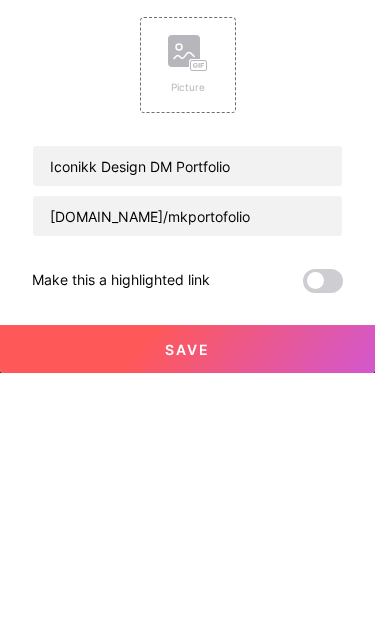scroll, scrollTop: 270, scrollLeft: 0, axis: vertical 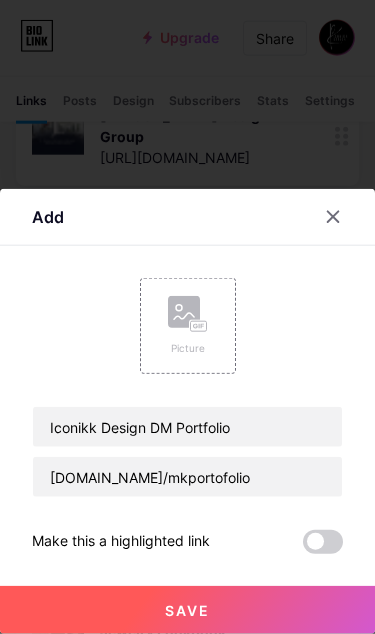 click 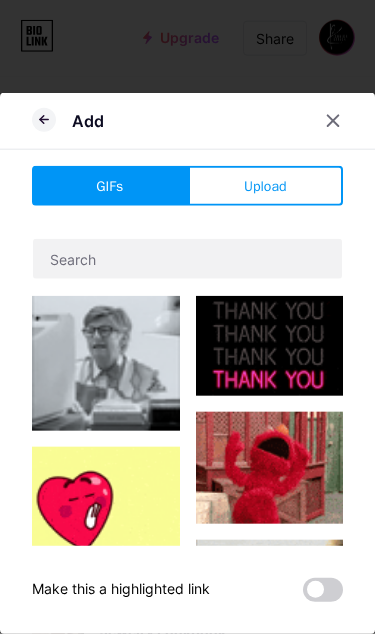 click on "Upload" at bounding box center (265, 186) 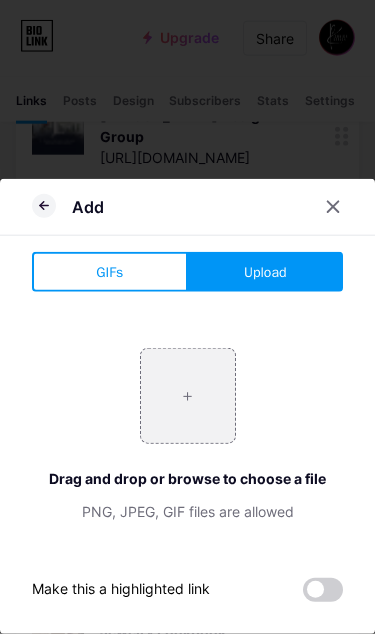 click at bounding box center [188, 396] 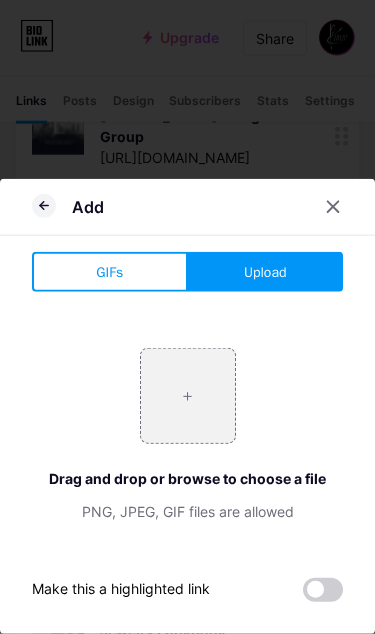 type on "C:\fakepath\D01A5B9D-DFE5-4729-B2C7-3BCD81924A28.png" 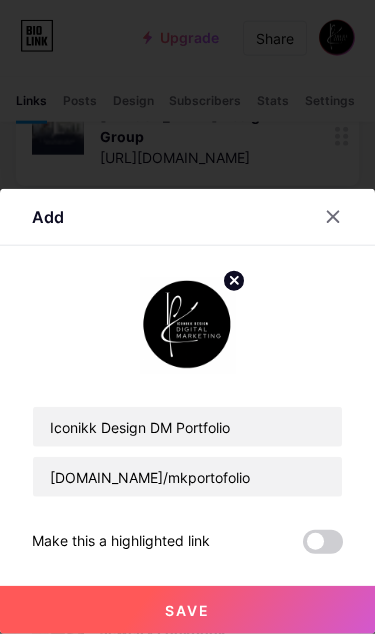 click on "Save" at bounding box center (187, 610) 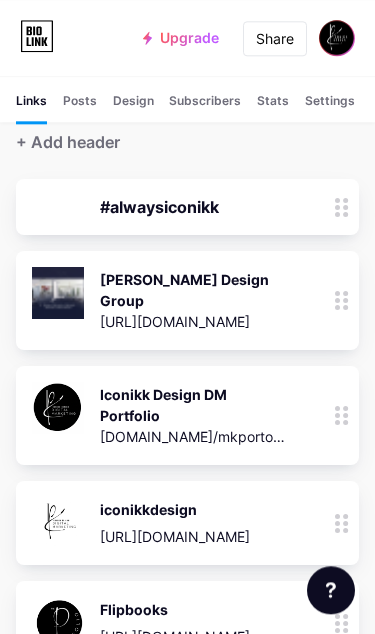 scroll, scrollTop: 0, scrollLeft: 0, axis: both 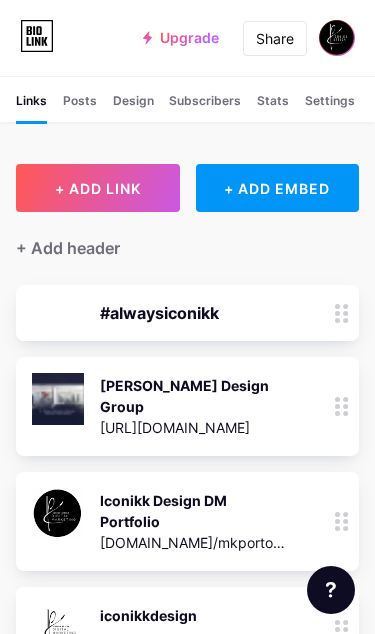 click at bounding box center [337, 38] 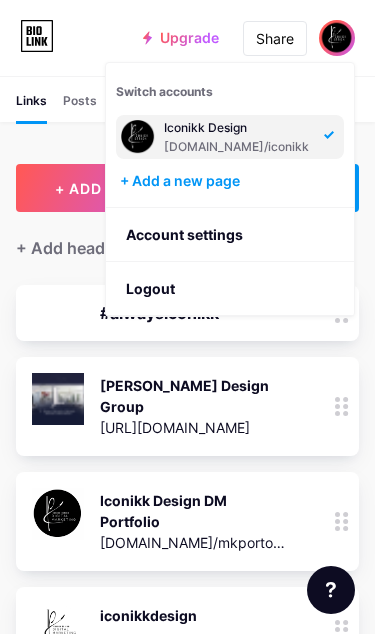 click at bounding box center (138, 137) 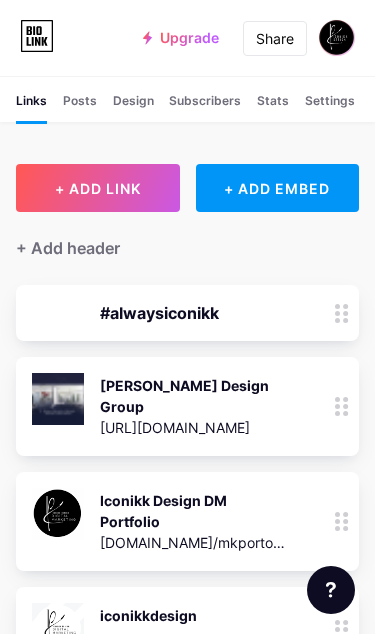 scroll, scrollTop: 0, scrollLeft: 0, axis: both 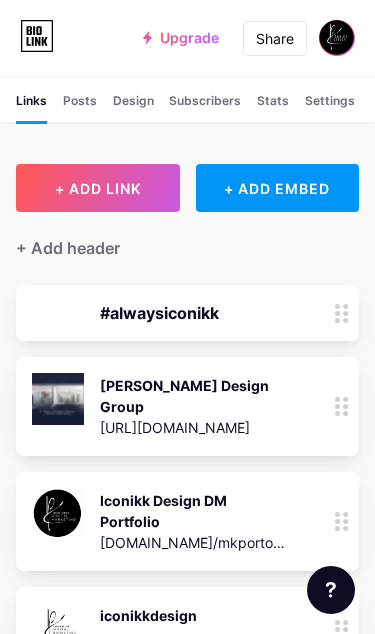 click at bounding box center (337, 38) 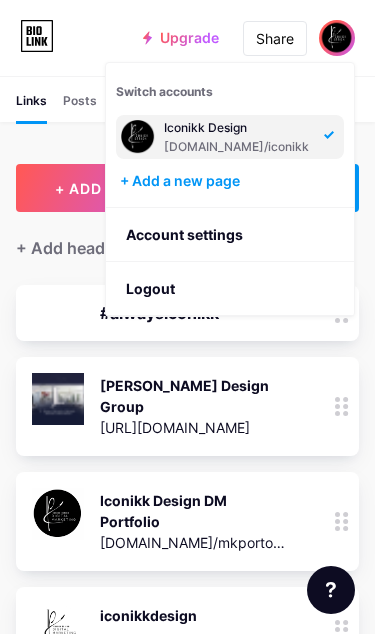 click on "Links" at bounding box center [31, 107] 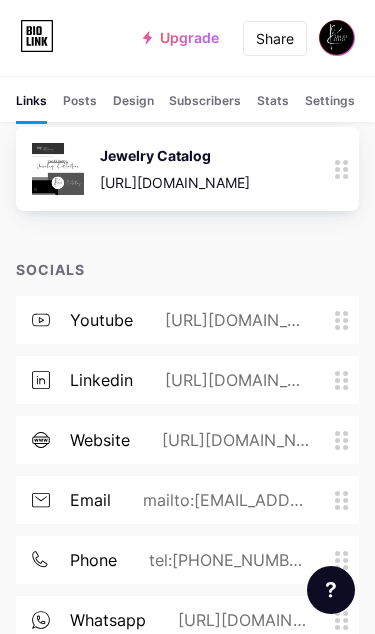 scroll, scrollTop: 998, scrollLeft: 0, axis: vertical 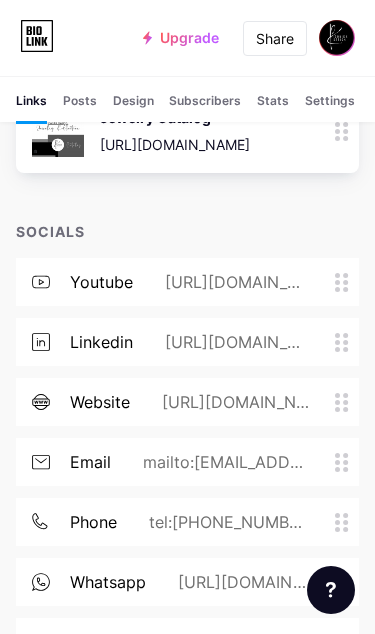 click on "[URL][DOMAIN_NAME][PHONE_NUMBER]" at bounding box center [240, 582] 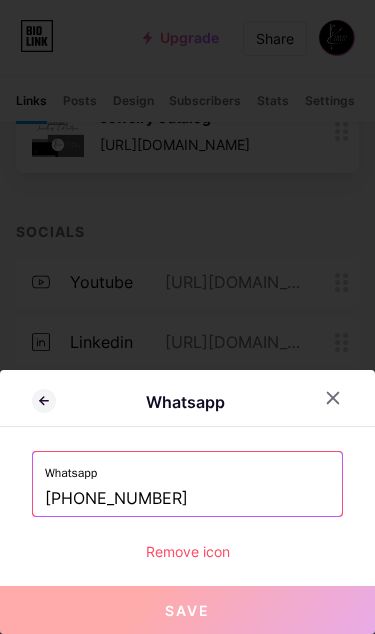 click at bounding box center [187, 317] 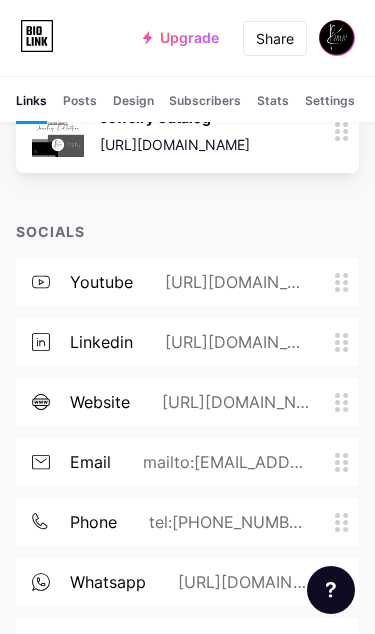 click on "mailto:[EMAIL_ADDRESS][DOMAIN_NAME]" at bounding box center [223, 462] 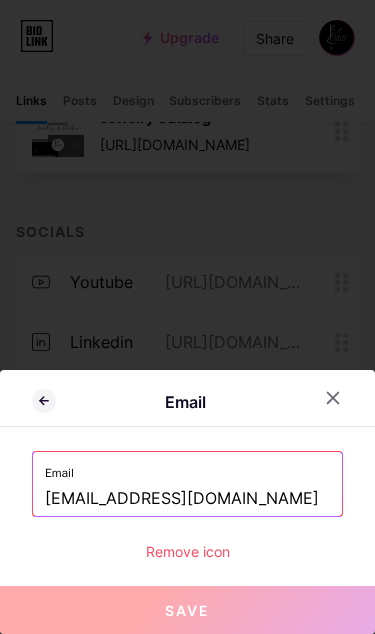 click on "iconikkdesign@gmail.com" at bounding box center [187, 499] 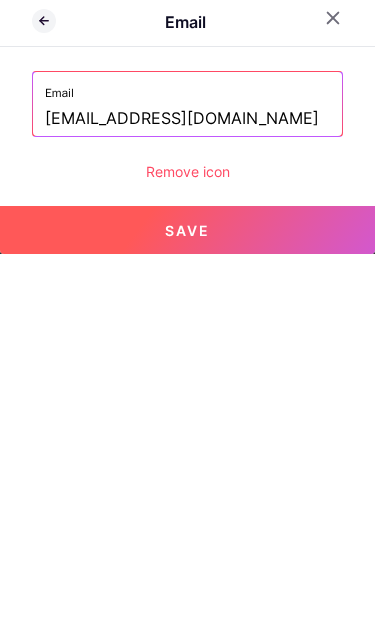 scroll, scrollTop: 1110, scrollLeft: 0, axis: vertical 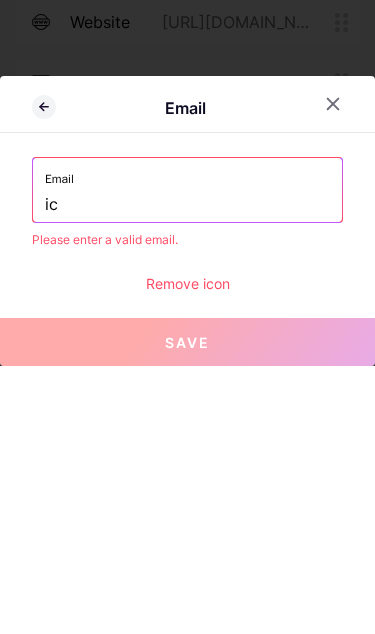 type on "i" 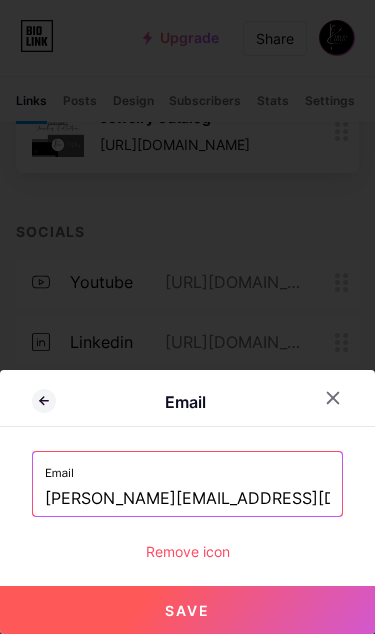 scroll, scrollTop: 1109, scrollLeft: 0, axis: vertical 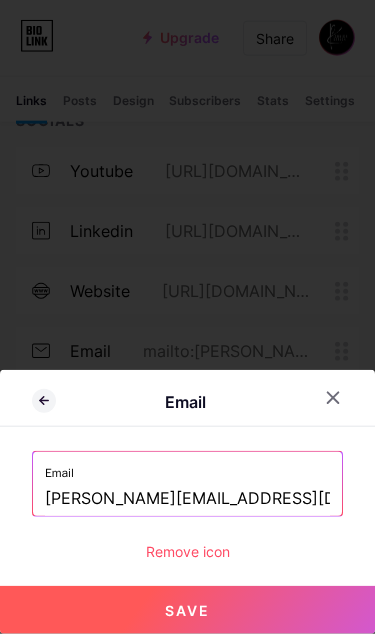 click on "Save" at bounding box center [187, 610] 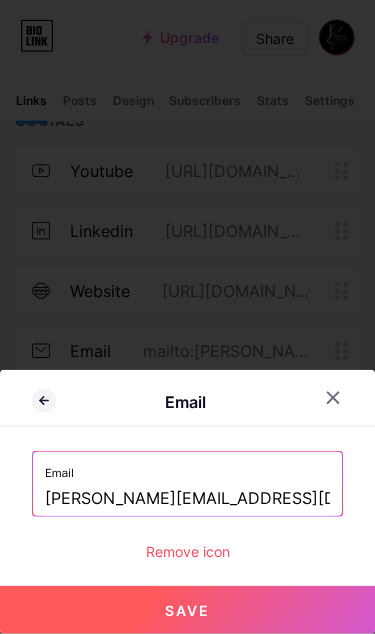 type on "mailto:Monicakaminski@aol.com" 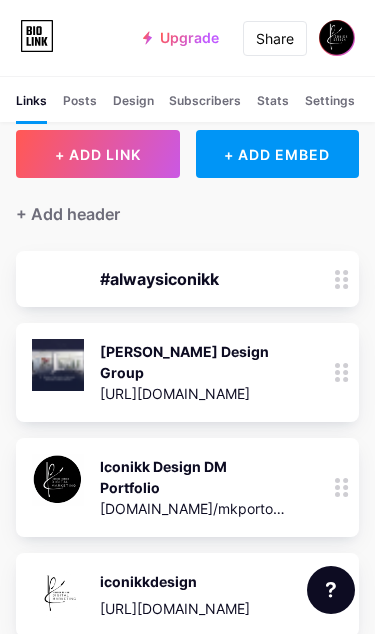 scroll, scrollTop: 25, scrollLeft: 0, axis: vertical 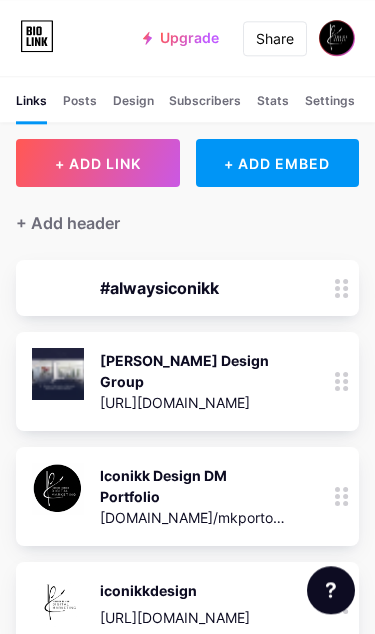click 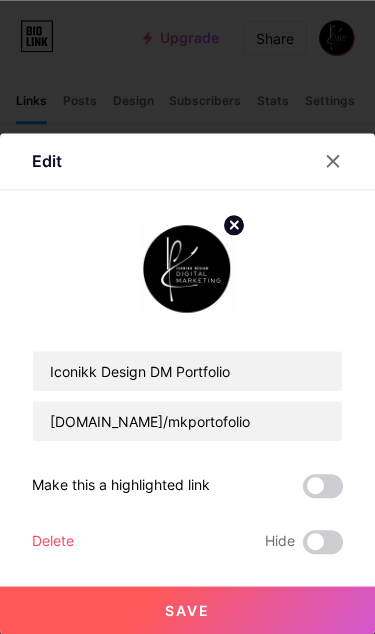 scroll, scrollTop: 25, scrollLeft: 0, axis: vertical 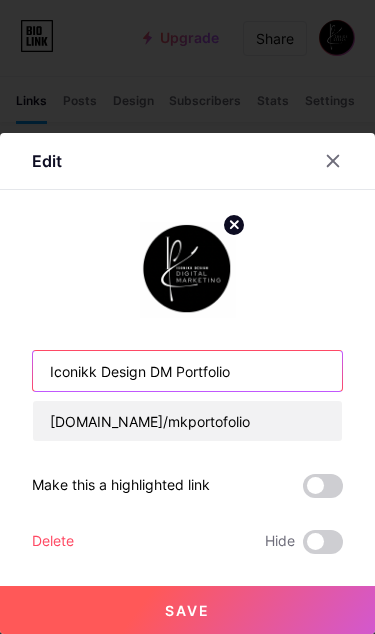 click on "Iconikk Design DM Portfolio" at bounding box center [187, 371] 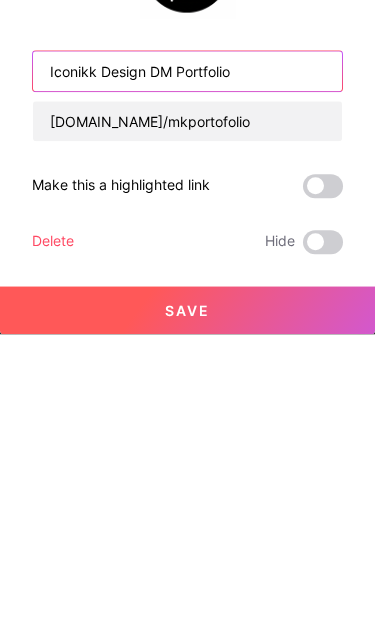 click on "Iconikk Design DM Portfolio" at bounding box center [187, 371] 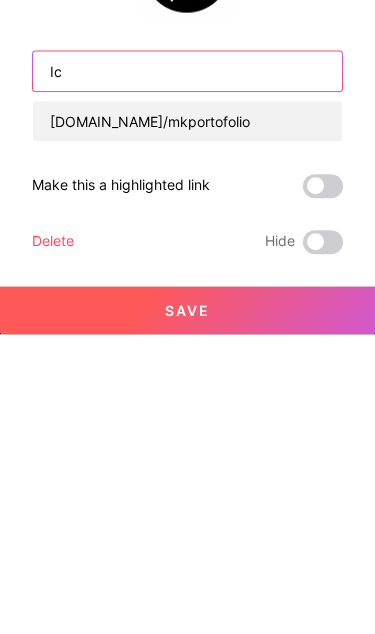 type on "I" 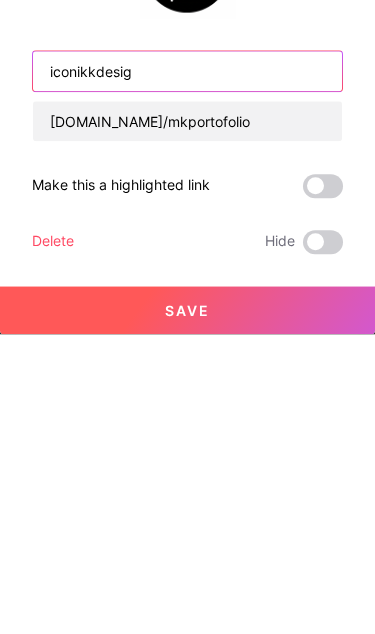 type on "iconikkdesign" 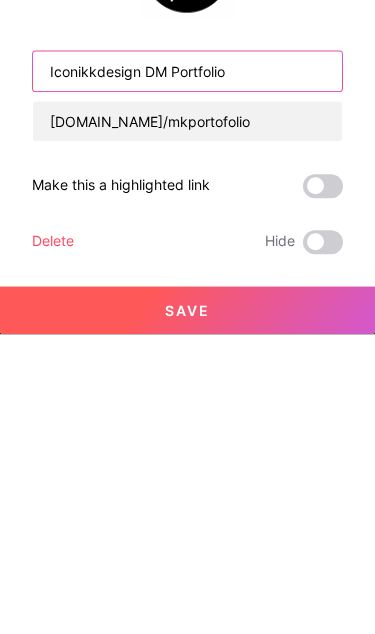 type on "Iconikkdesign DM Portfolio" 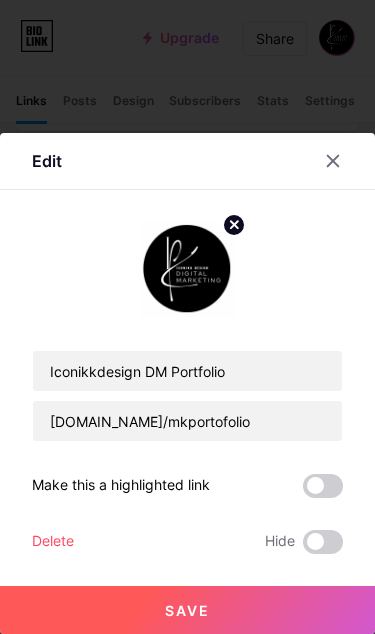 scroll, scrollTop: 437, scrollLeft: 0, axis: vertical 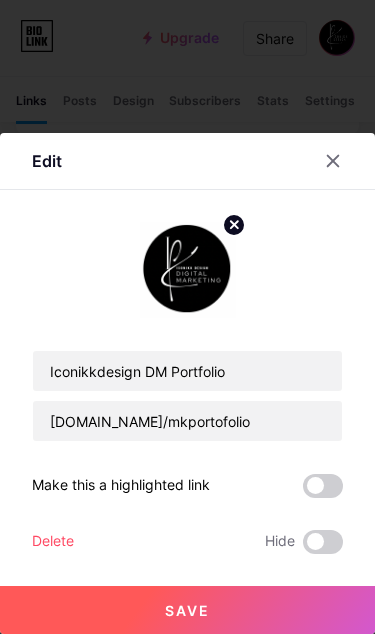 click on "Save" at bounding box center (187, 610) 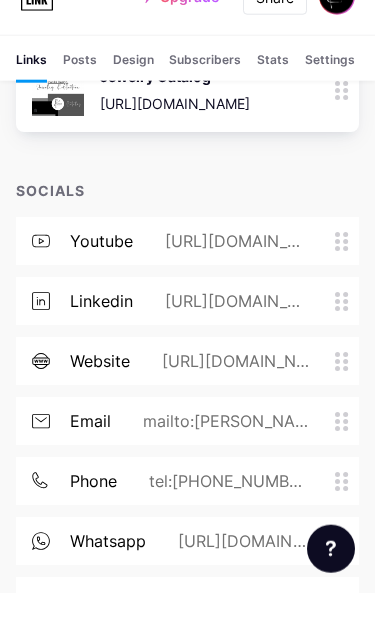 scroll, scrollTop: 983, scrollLeft: 0, axis: vertical 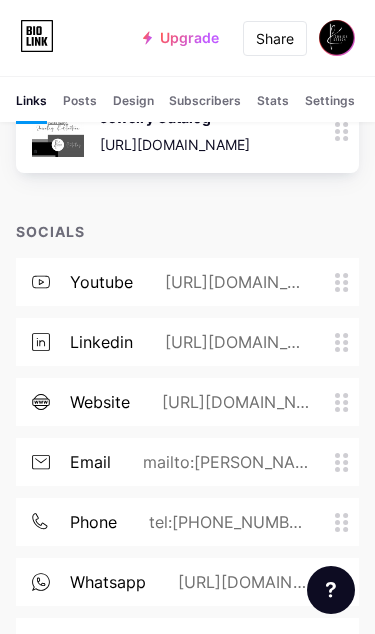click at bounding box center (347, 342) 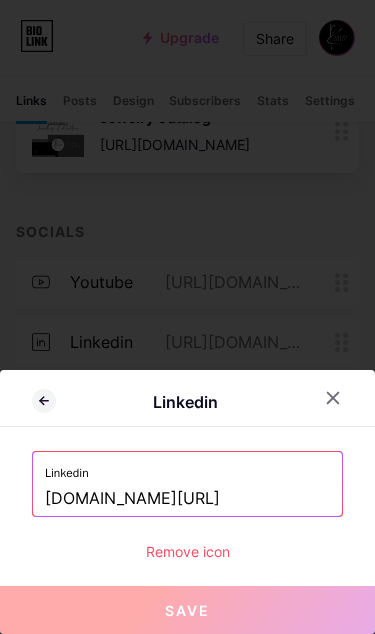 click on "[DOMAIN_NAME][URL]" at bounding box center (187, 499) 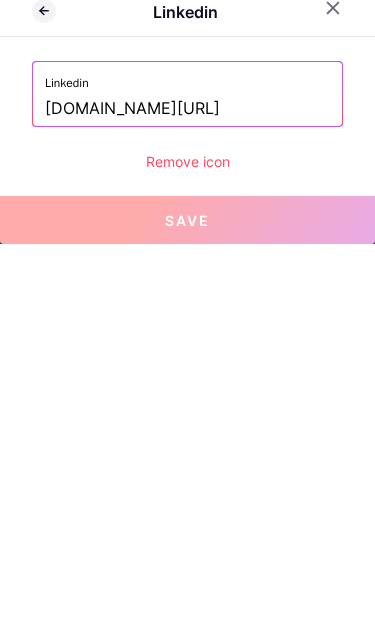click on "Save" at bounding box center (187, 610) 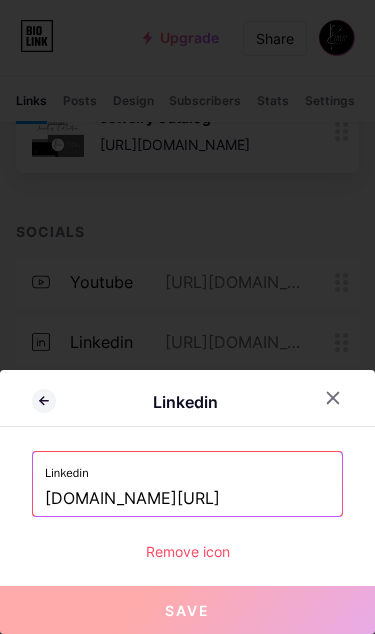 click on "[DOMAIN_NAME][URL]" at bounding box center [187, 499] 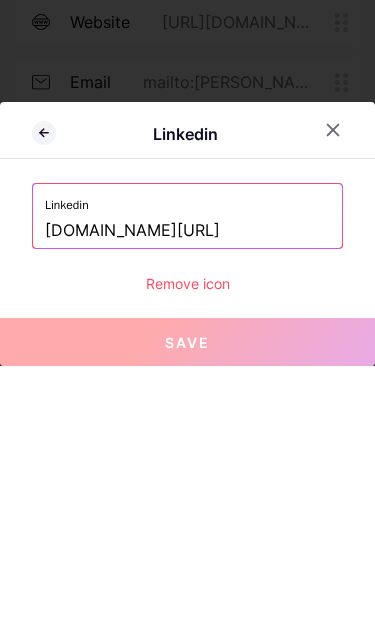 click on "[DOMAIN_NAME][URL]" at bounding box center [187, 499] 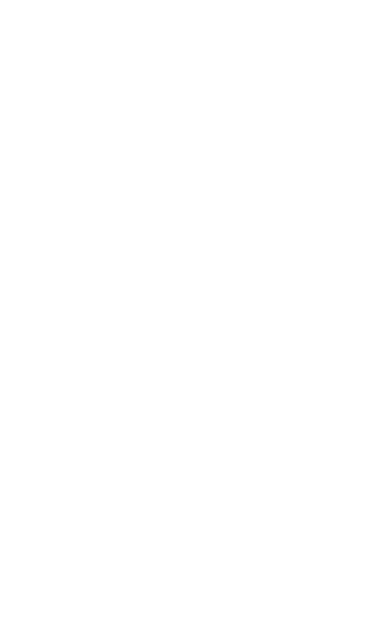 scroll, scrollTop: 0, scrollLeft: 0, axis: both 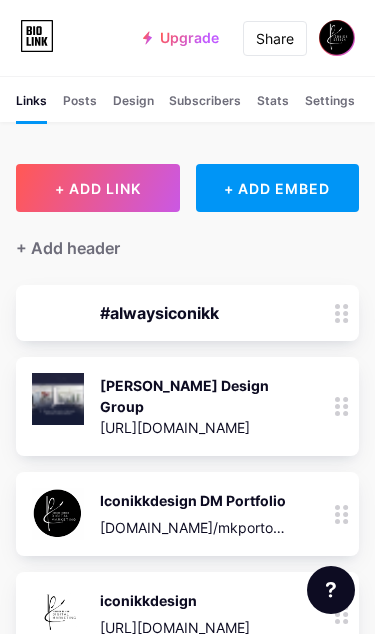 click on "+ ADD LINK" at bounding box center (98, 188) 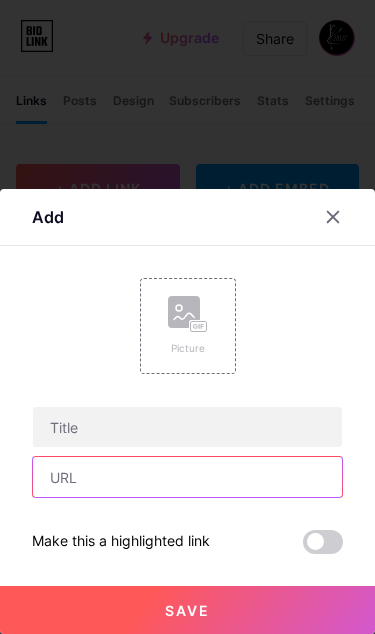 click at bounding box center [187, 477] 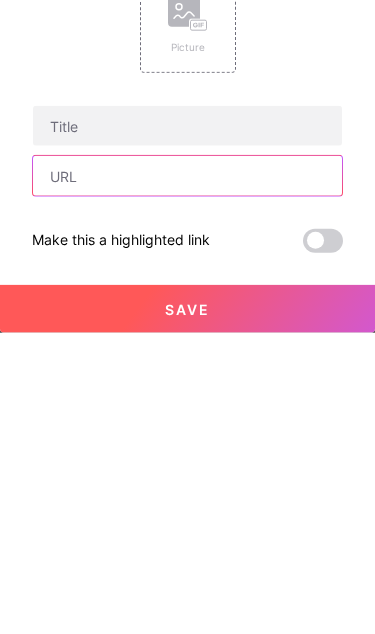 paste on "[DOMAIN_NAME][URL]" 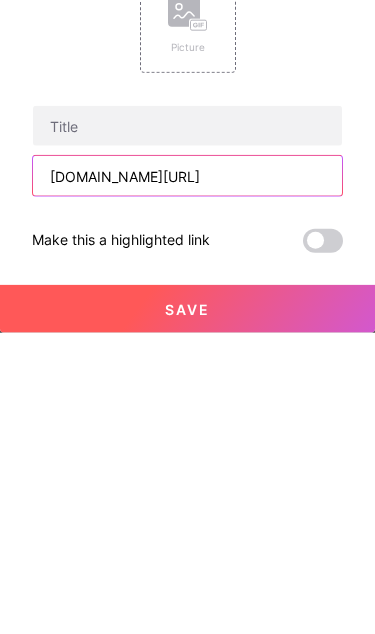 type on "[DOMAIN_NAME][URL]" 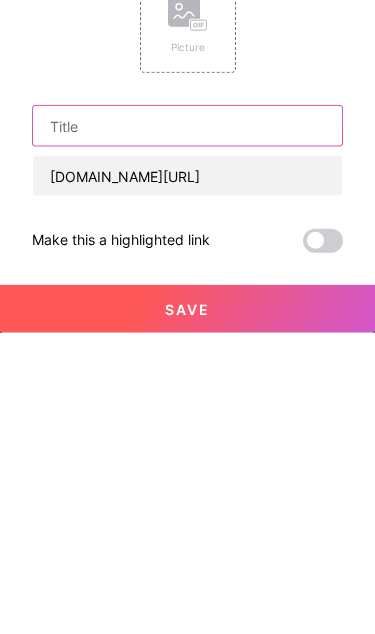 click at bounding box center (187, 427) 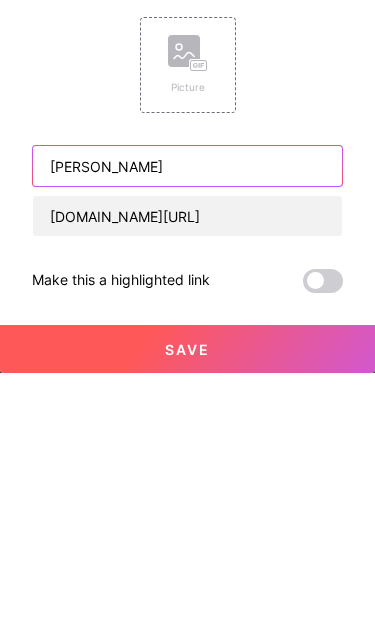 type on "[PERSON_NAME]" 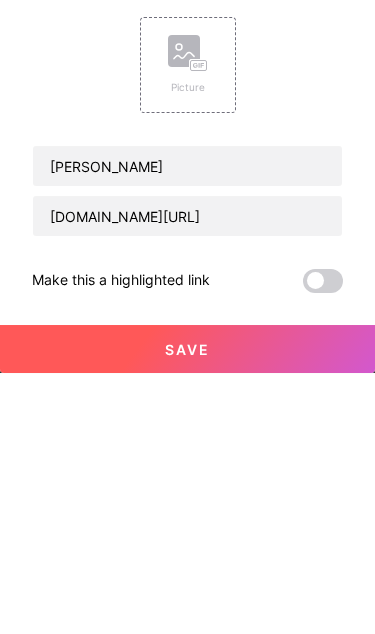 scroll, scrollTop: 270, scrollLeft: 0, axis: vertical 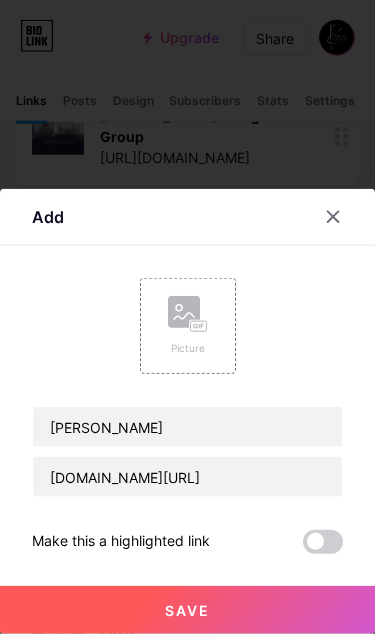 click 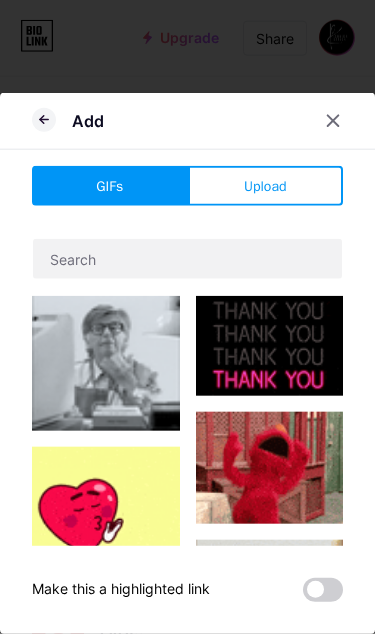 click on "Upload" at bounding box center (265, 186) 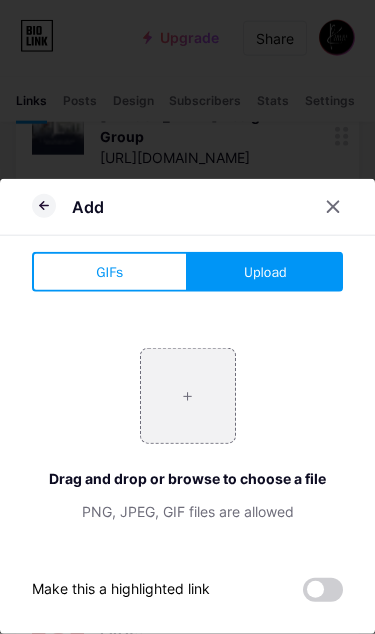 click on "Upload" at bounding box center [265, 272] 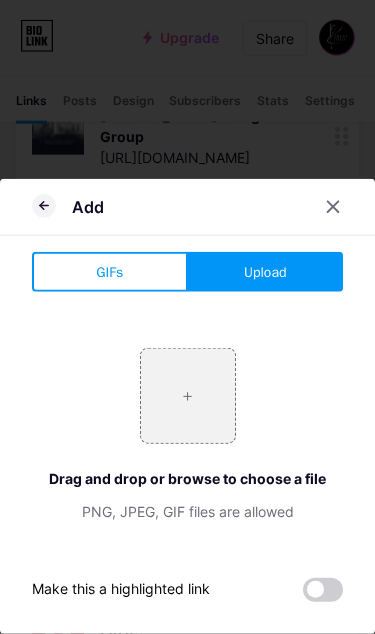 click at bounding box center [188, 396] 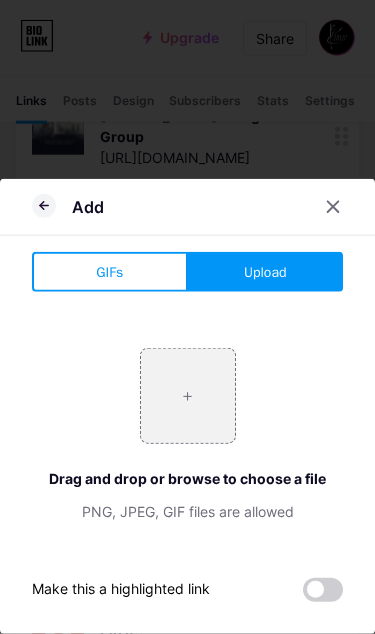 type on "C:\fakepath\IMG_6769.jpeg" 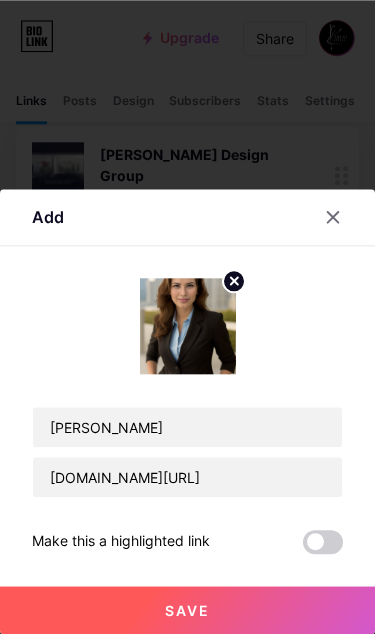 scroll, scrollTop: 231, scrollLeft: 0, axis: vertical 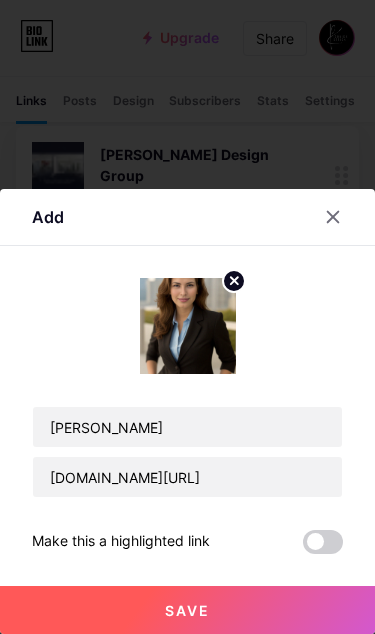 click at bounding box center (188, 326) 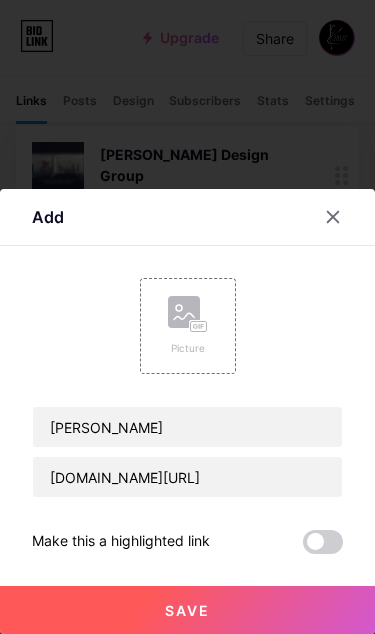 click on "Content
YouTube
Play YouTube video without leaving your page.
ADD
Vimeo
Play Vimeo video without leaving your page.
ADD
Tiktok
Grow your TikTok following
ADD
Tweet
Embed a tweet.
ADD
Reddit
Showcase your Reddit profile
ADD
Spotify
Embed Spotify to play the preview of a track.
ADD
Twitch
Play Twitch video without leaving your page.
ADD
SoundCloud
ADD" at bounding box center (187, 400) 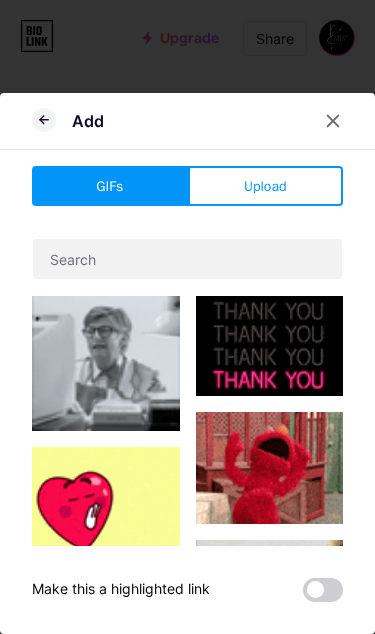 click on "Upload" at bounding box center (266, 186) 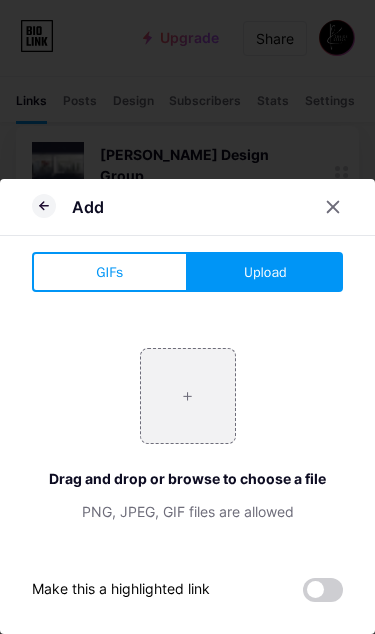 click on "Upload" at bounding box center (265, 272) 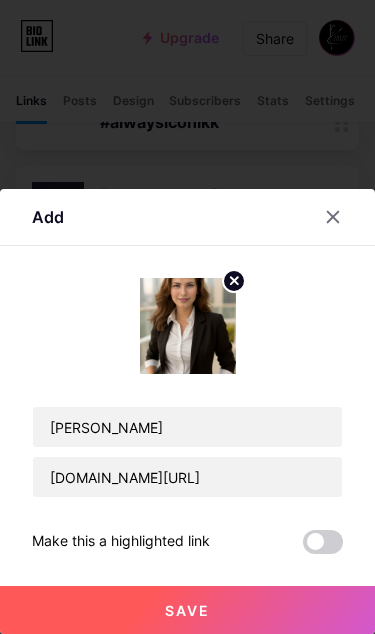 scroll, scrollTop: 184, scrollLeft: 0, axis: vertical 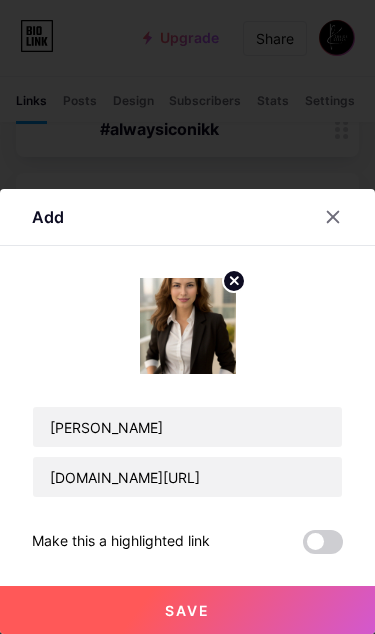 click 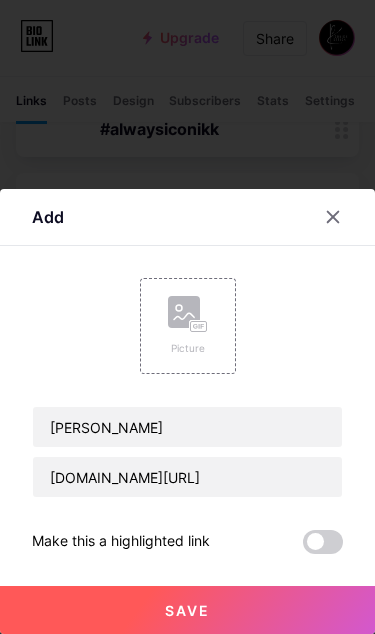 scroll, scrollTop: 181, scrollLeft: 0, axis: vertical 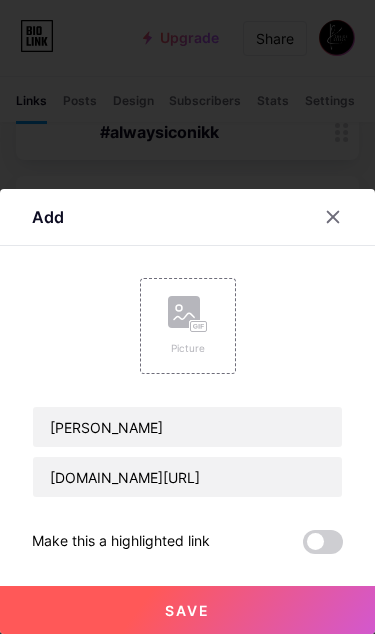 click on "Picture" at bounding box center (188, 348) 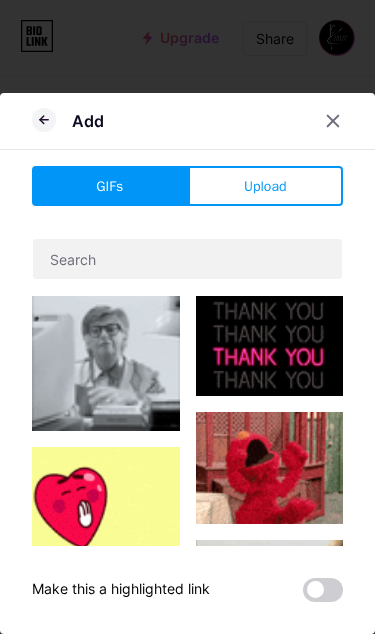 click on "Upload" at bounding box center (266, 186) 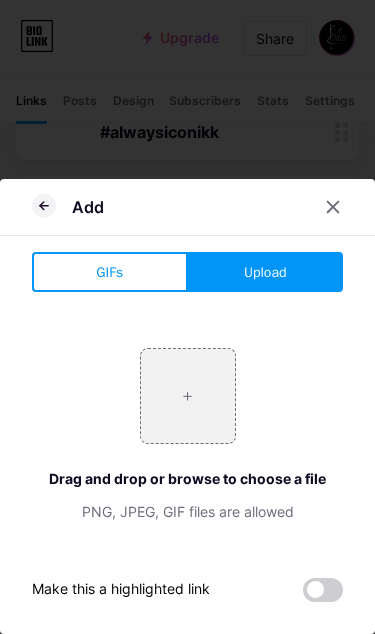 click at bounding box center (188, 396) 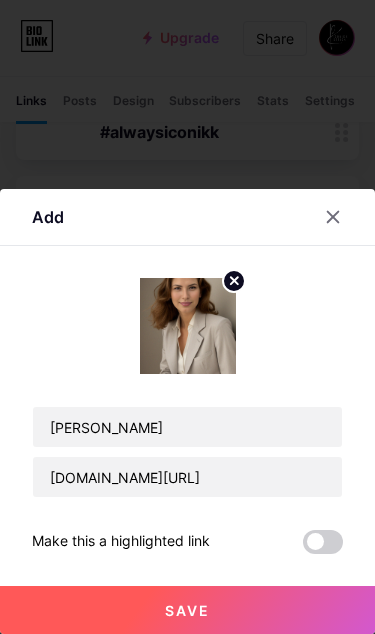 click on "Save" at bounding box center (187, 610) 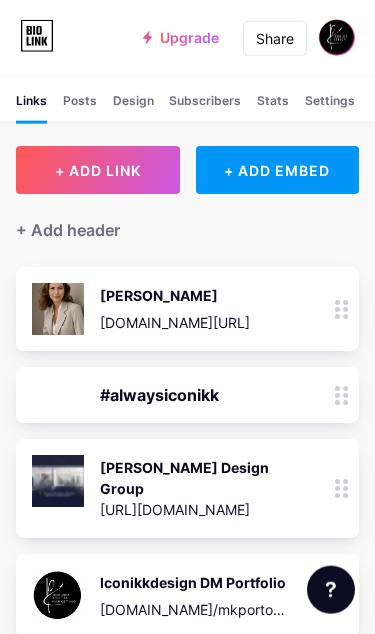 scroll, scrollTop: 16, scrollLeft: 0, axis: vertical 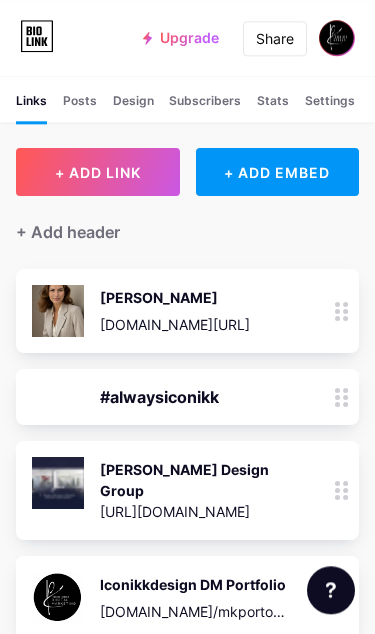 click 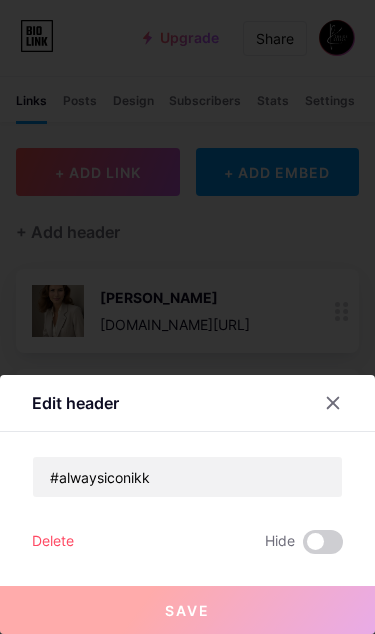 click at bounding box center [323, 542] 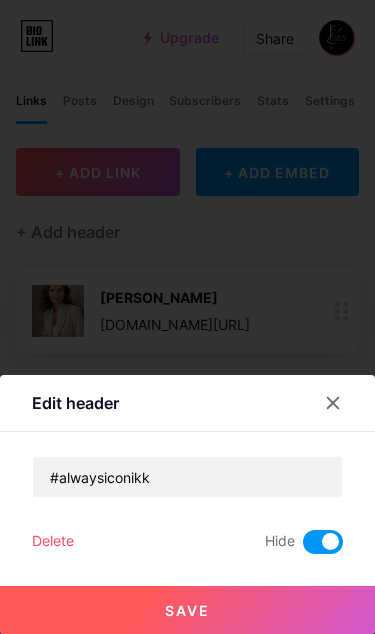 click 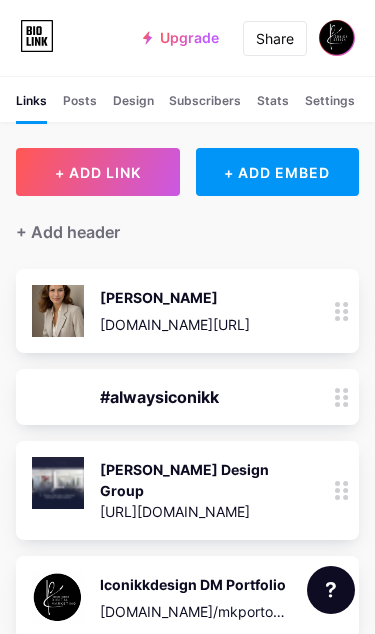 click at bounding box center (337, 38) 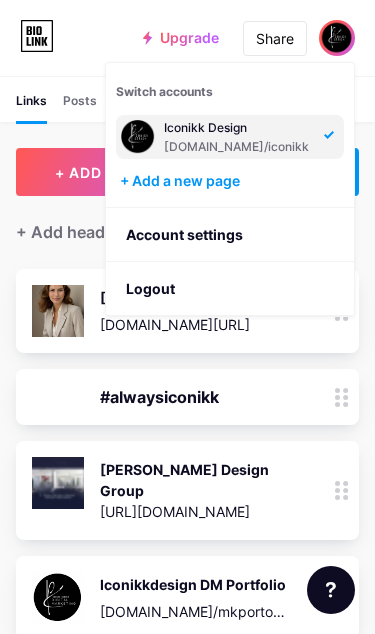 click at bounding box center (138, 137) 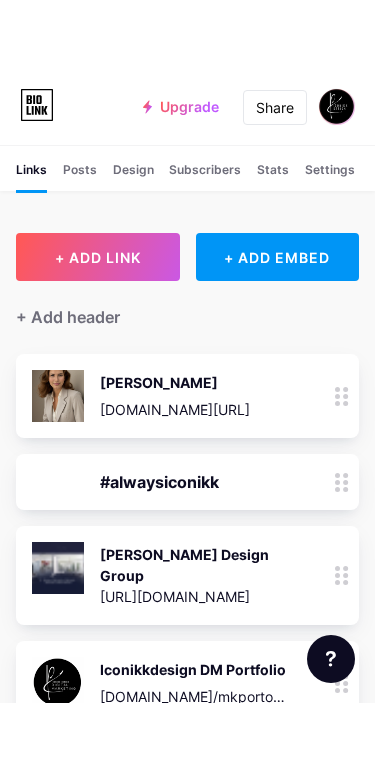 scroll, scrollTop: 0, scrollLeft: 0, axis: both 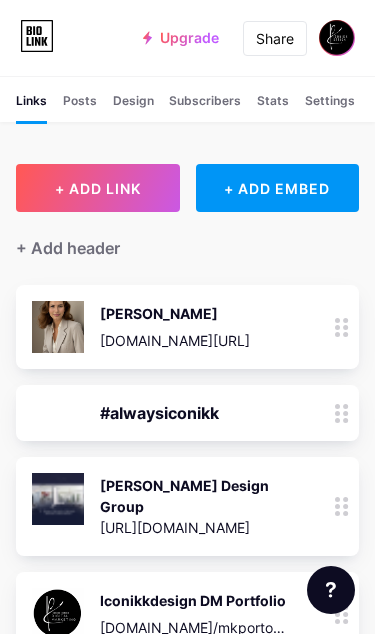 click at bounding box center [337, 38] 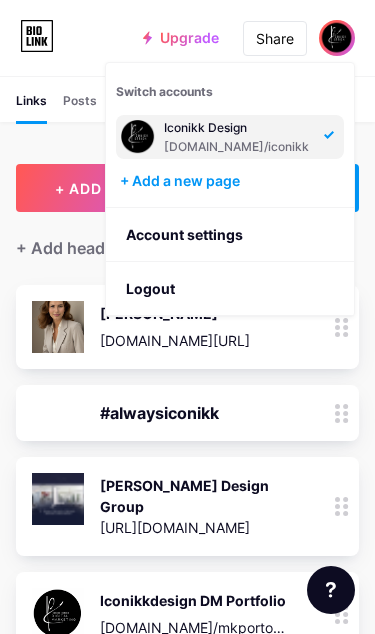 click on "Account settings" at bounding box center (230, 235) 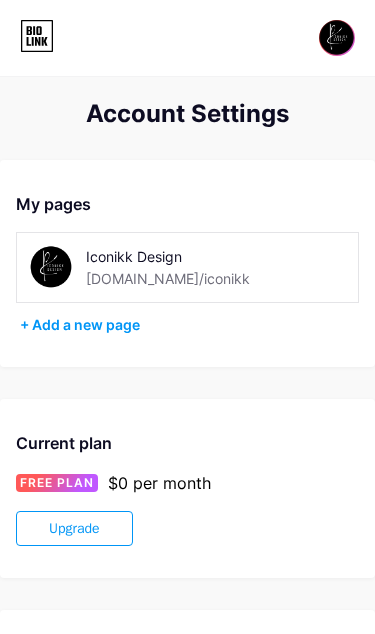 click at bounding box center (51, 267) 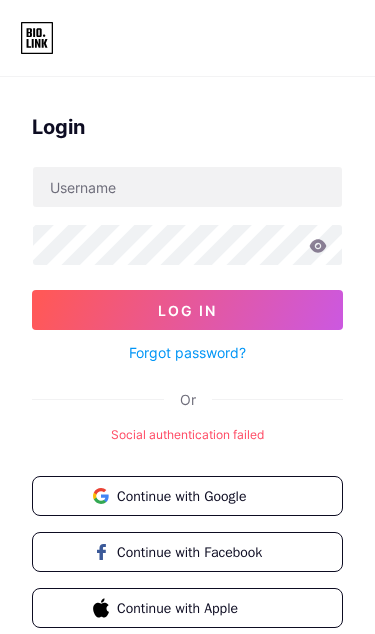 click on "Continue with Google" at bounding box center [199, 496] 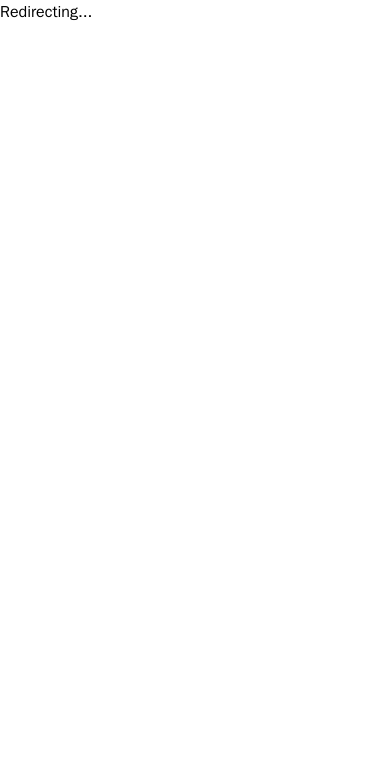 scroll, scrollTop: 0, scrollLeft: 0, axis: both 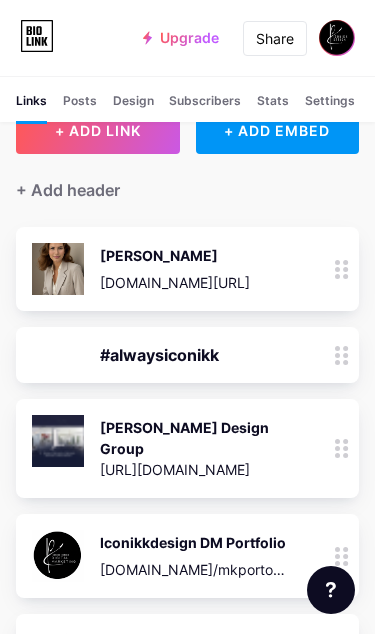 click on "[PERSON_NAME]
[DOMAIN_NAME][URL]
0" at bounding box center (187, 269) 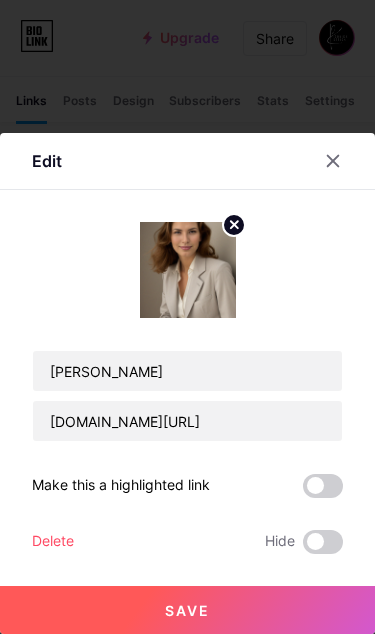 click at bounding box center (187, 317) 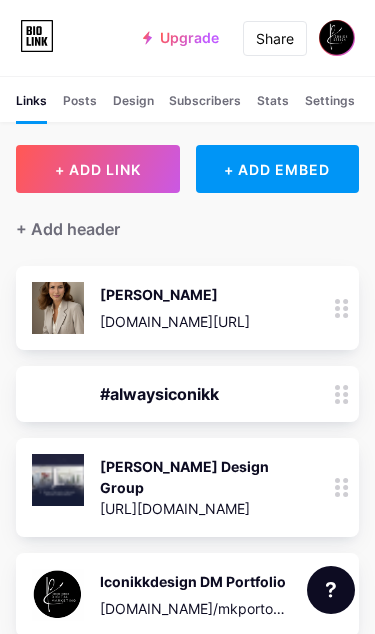 scroll, scrollTop: 20, scrollLeft: 0, axis: vertical 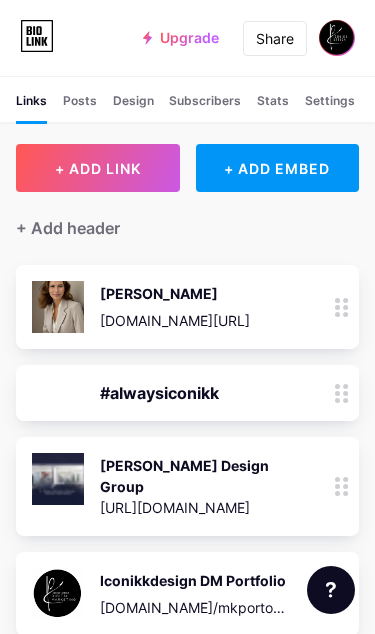 click on "+ Add header" at bounding box center (187, 216) 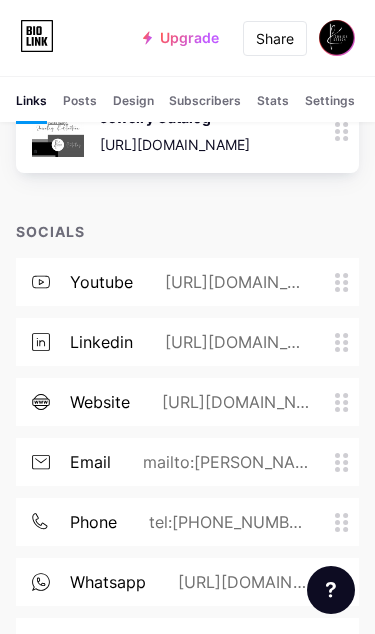 scroll, scrollTop: 1116, scrollLeft: 0, axis: vertical 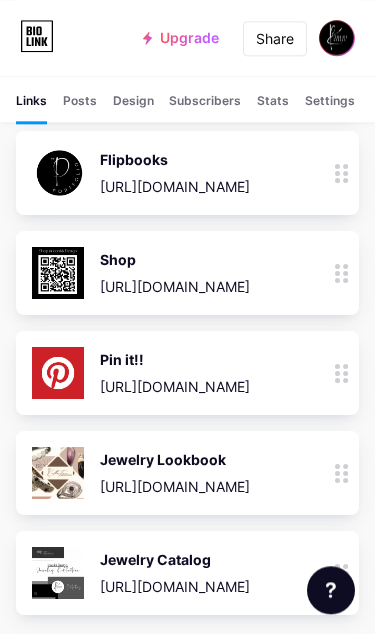 click 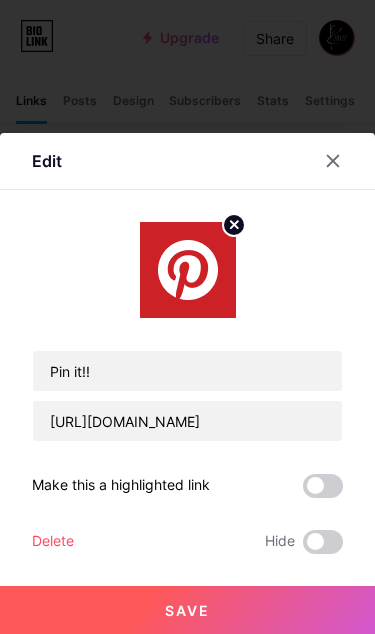 click at bounding box center (323, 542) 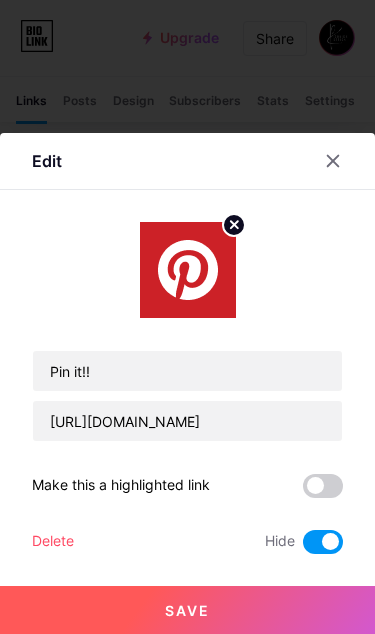 click at bounding box center (187, 317) 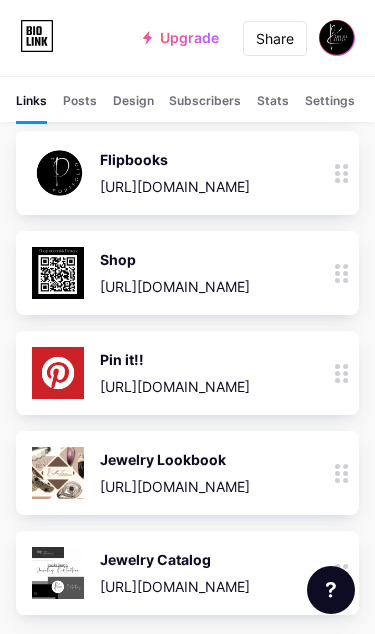 click 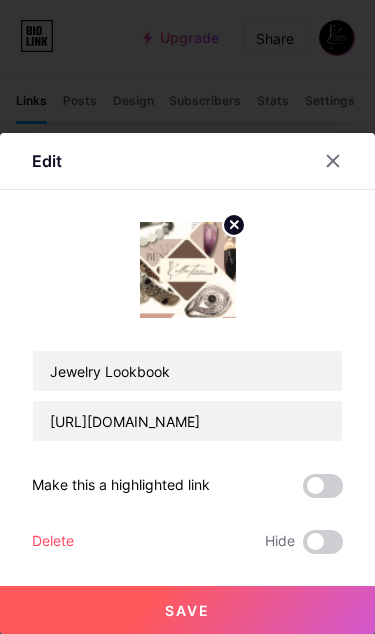 click at bounding box center [323, 542] 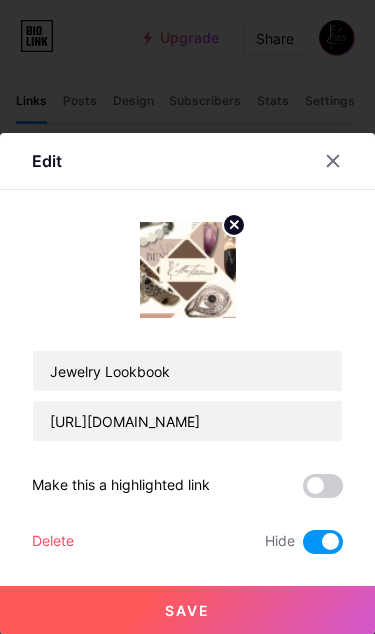 click at bounding box center (187, 317) 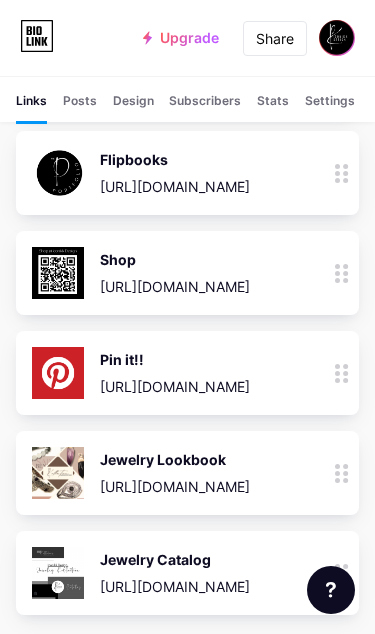 click 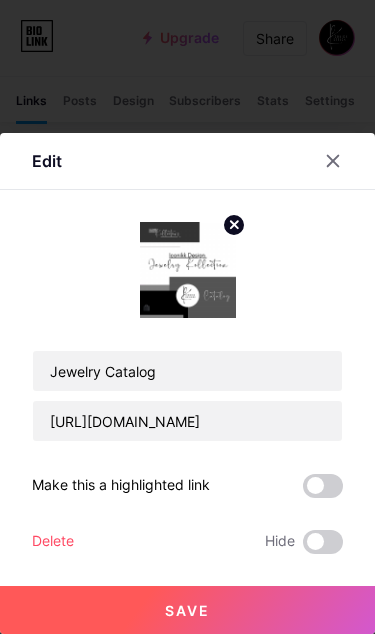 click at bounding box center [323, 542] 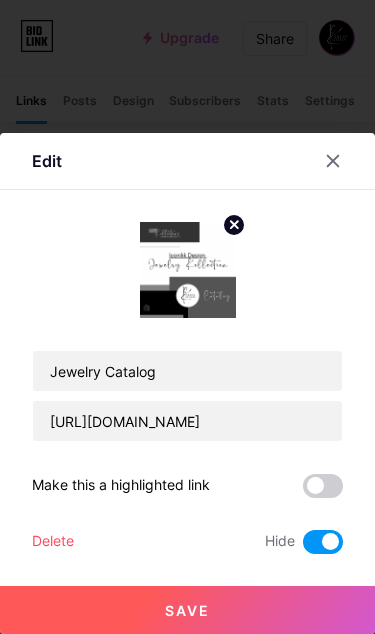 click at bounding box center (187, 317) 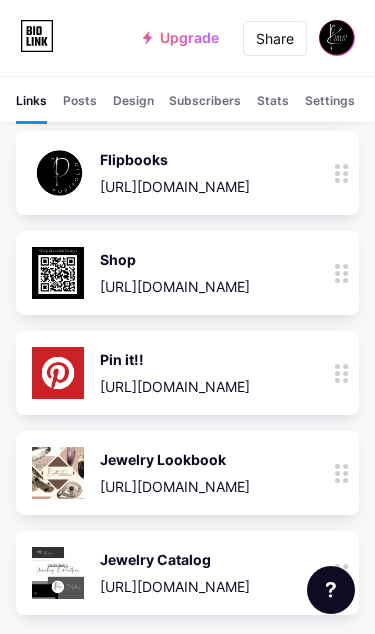 click 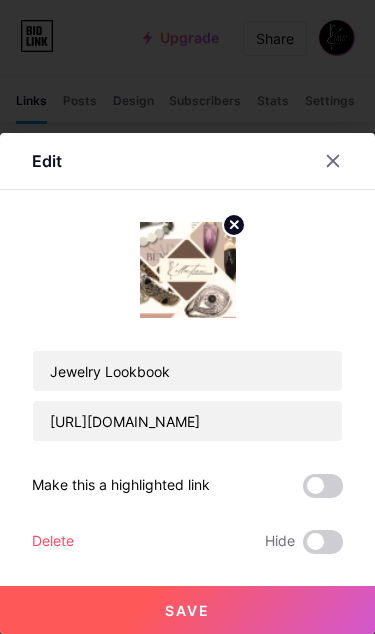 click at bounding box center [187, 317] 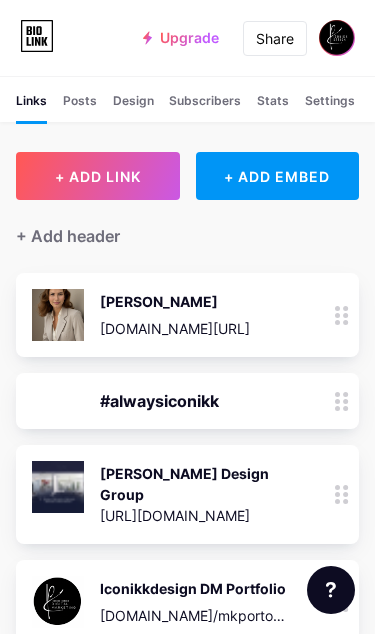 scroll, scrollTop: 0, scrollLeft: 0, axis: both 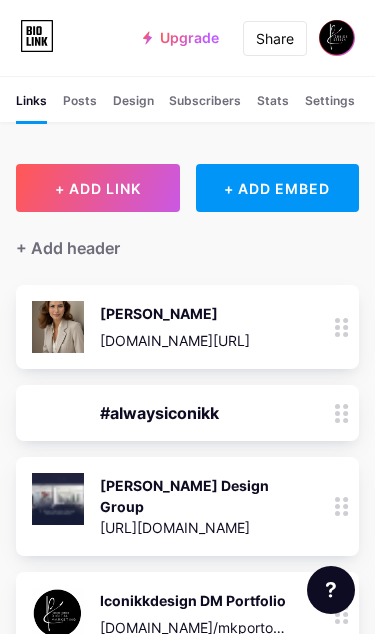 type 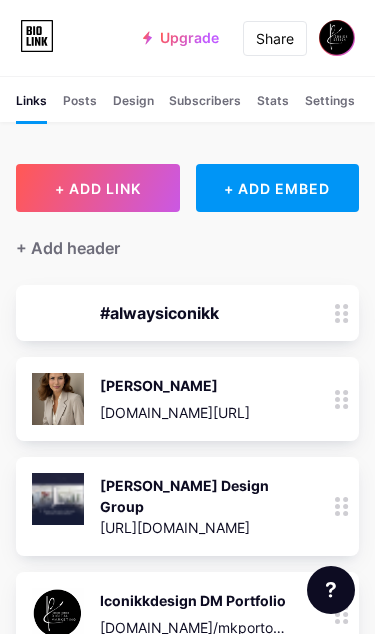 click on "#alwaysiconikk" at bounding box center (159, 313) 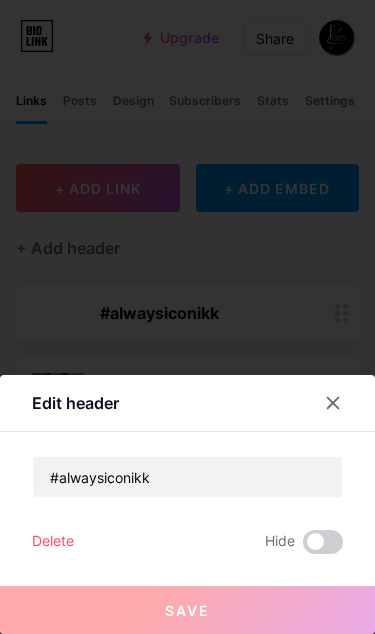 click at bounding box center [323, 542] 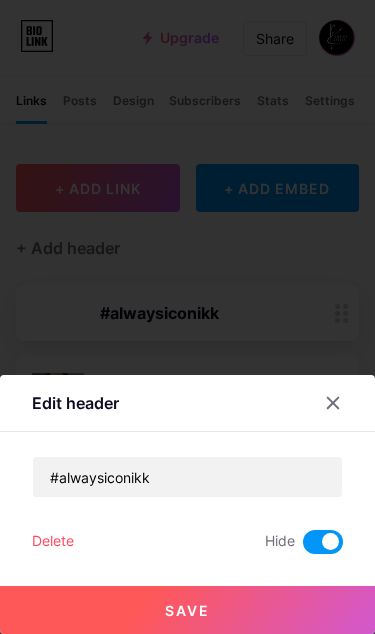 click at bounding box center [187, 317] 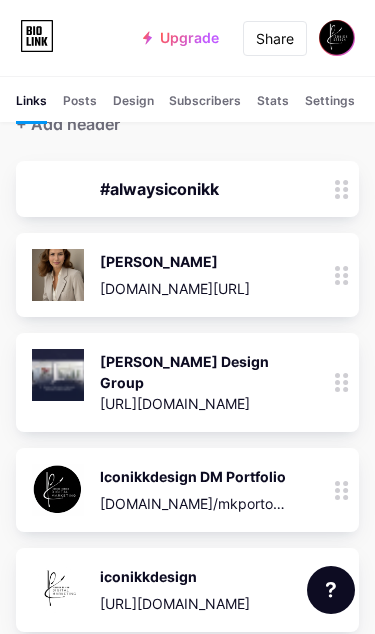 scroll, scrollTop: 147, scrollLeft: 0, axis: vertical 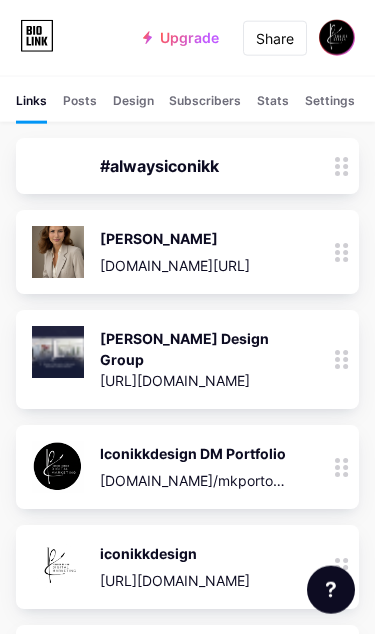 click at bounding box center (342, 467) 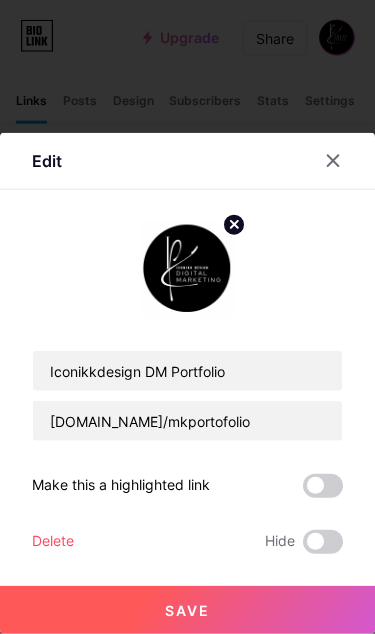 scroll, scrollTop: 148, scrollLeft: 0, axis: vertical 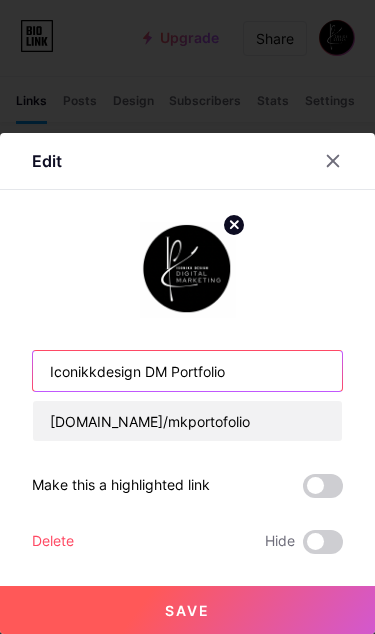 click on "Iconikkdesign DM Portfolio" at bounding box center (187, 371) 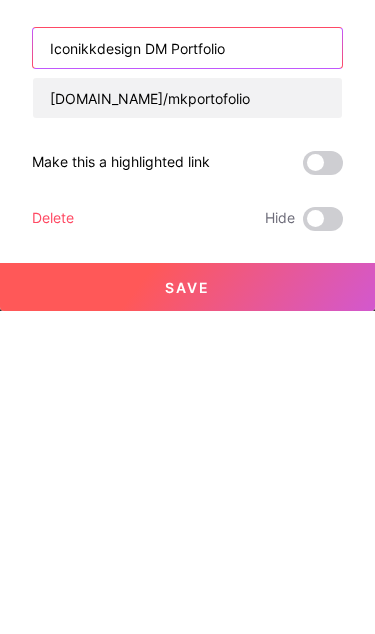 click on "Iconikkdesign DM Portfolio" at bounding box center [187, 371] 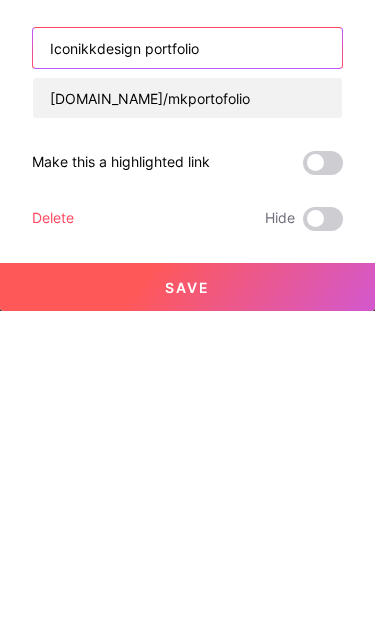 type on "Iconikkdesign portfolio" 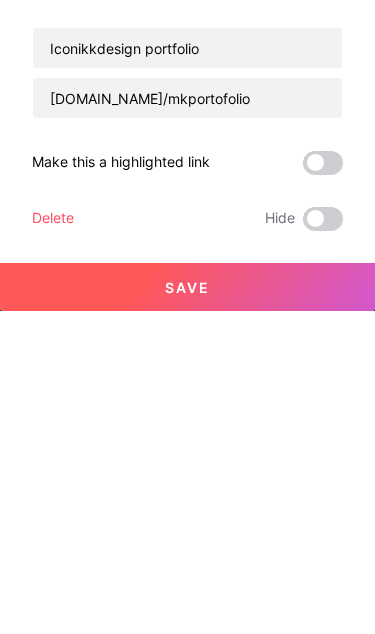 scroll, scrollTop: 471, scrollLeft: 0, axis: vertical 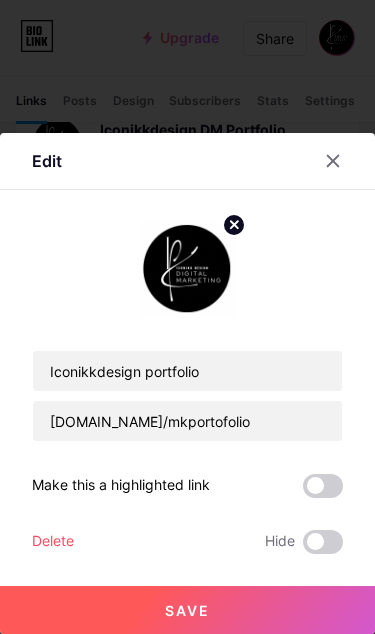 click 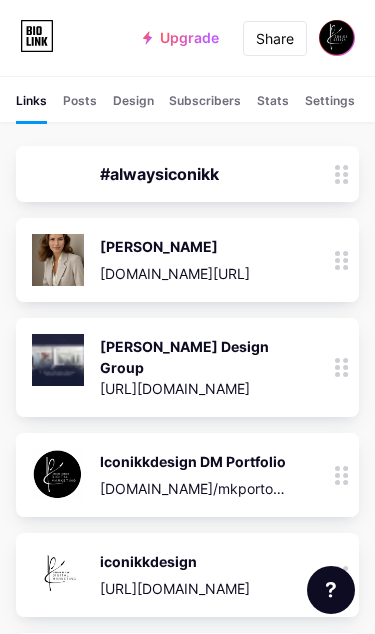 scroll, scrollTop: 0, scrollLeft: 0, axis: both 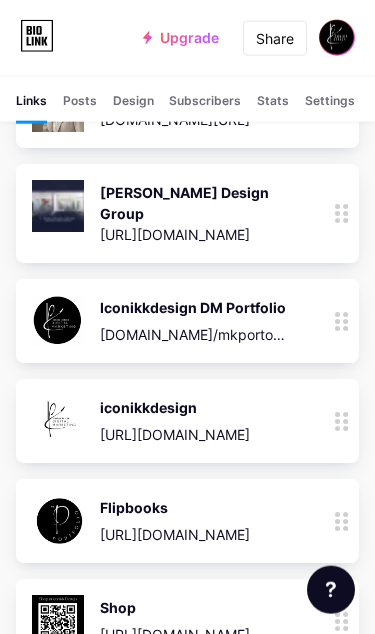click 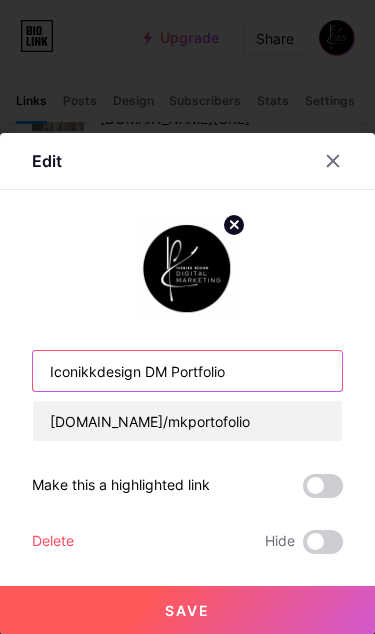 click on "Iconikkdesign DM Portfolio" at bounding box center [187, 371] 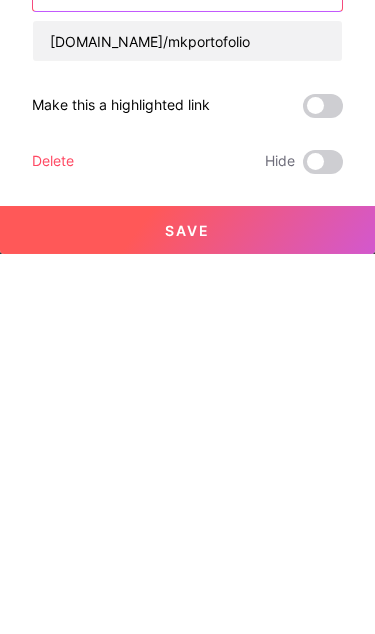 scroll, scrollTop: 735, scrollLeft: 0, axis: vertical 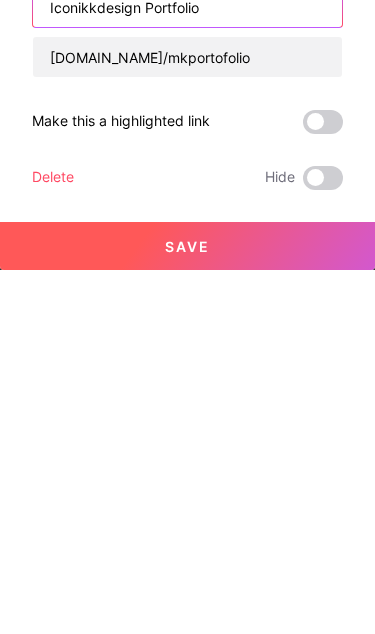 type on "Iconikkdesign Portfolio" 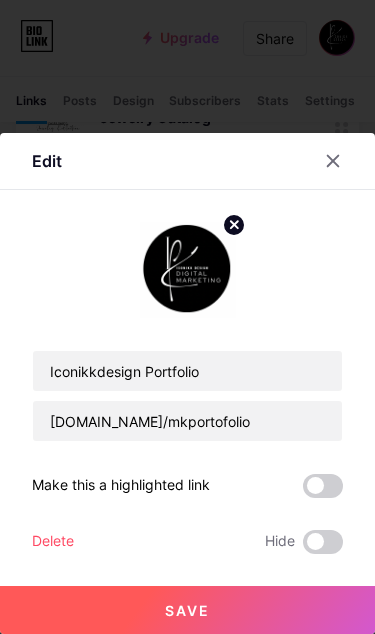 scroll, scrollTop: 1194, scrollLeft: 0, axis: vertical 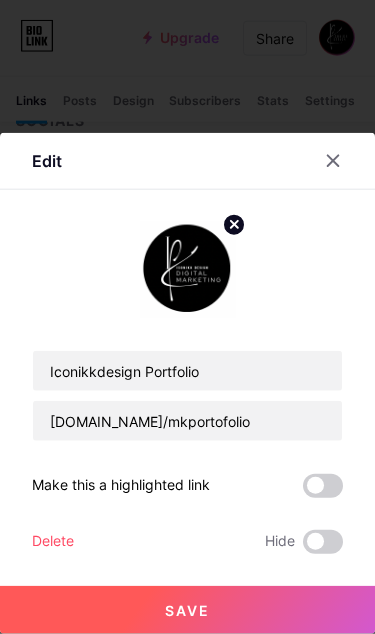 click on "Save" at bounding box center [187, 610] 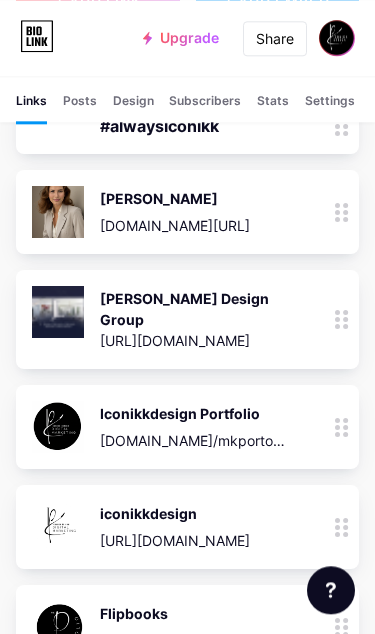 scroll, scrollTop: 0, scrollLeft: 0, axis: both 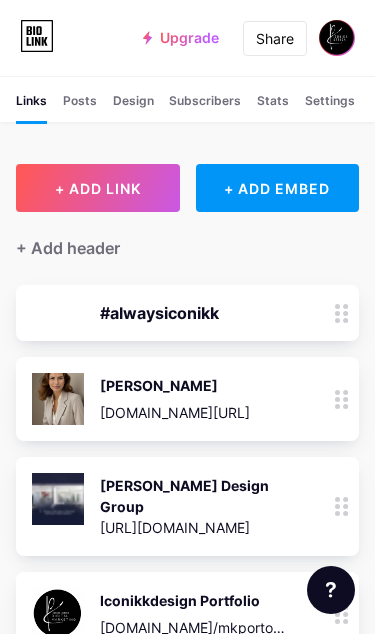 click 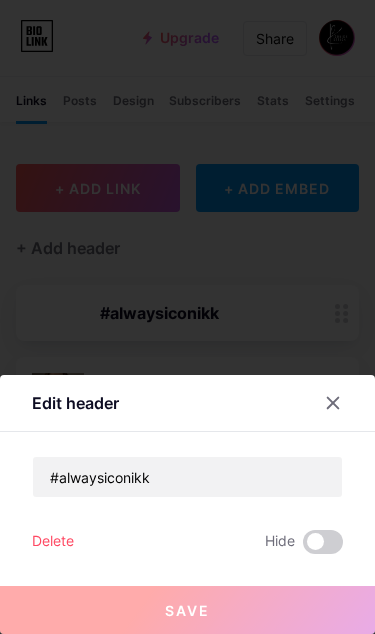 click at bounding box center [323, 542] 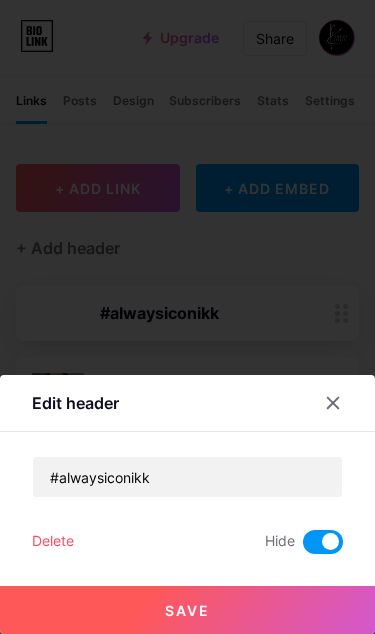 click 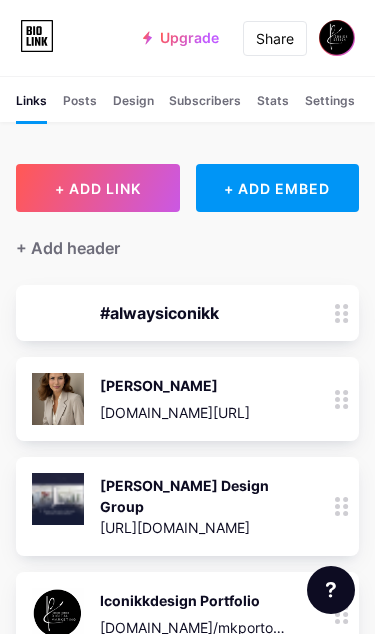 click on "#alwaysiconikk" at bounding box center (187, 313) 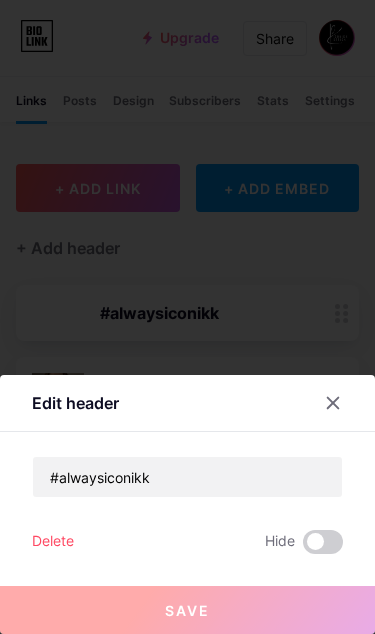 click at bounding box center (187, 317) 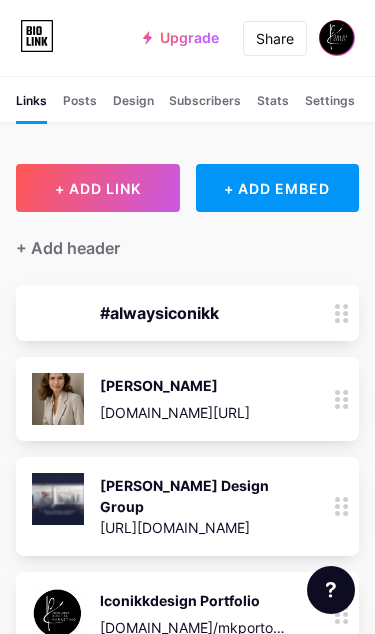 click on "#alwaysiconikk" at bounding box center (187, 313) 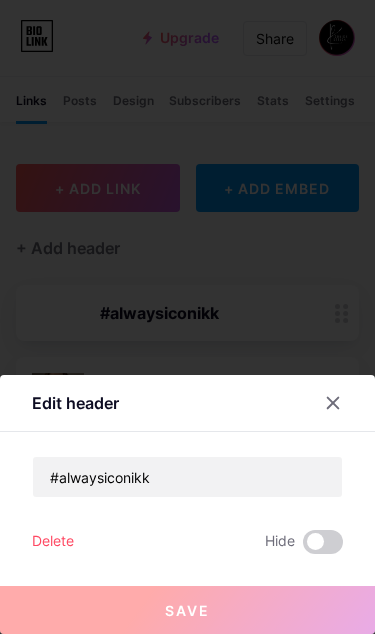 click at bounding box center [323, 542] 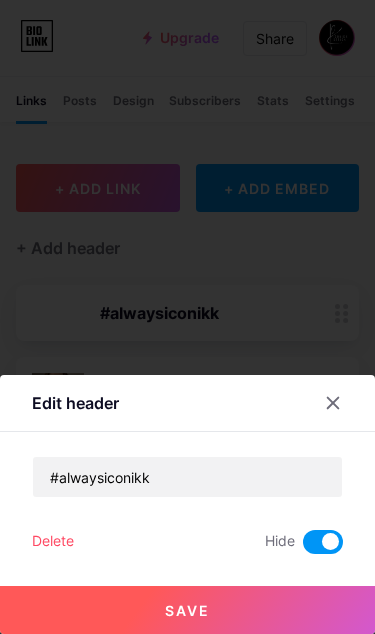 click on "Save" at bounding box center (187, 610) 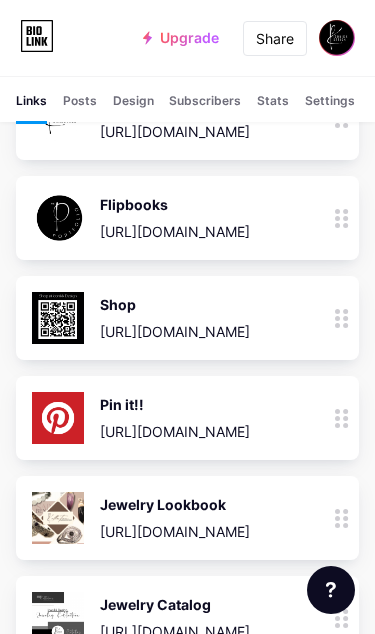 scroll, scrollTop: 603, scrollLeft: 0, axis: vertical 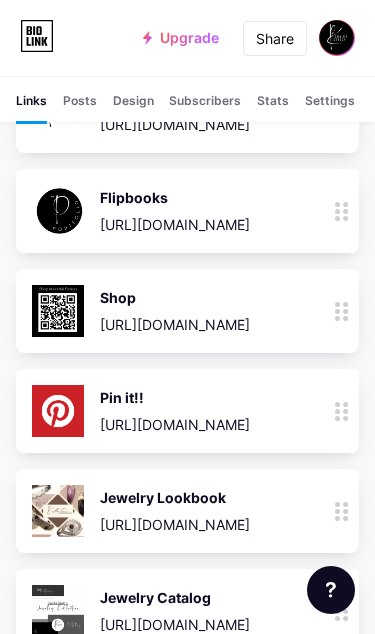click 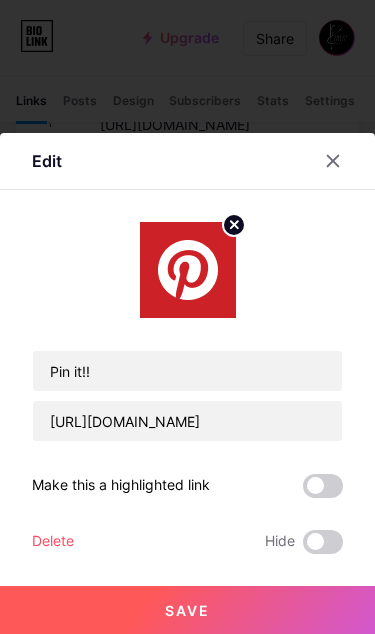 click at bounding box center (323, 542) 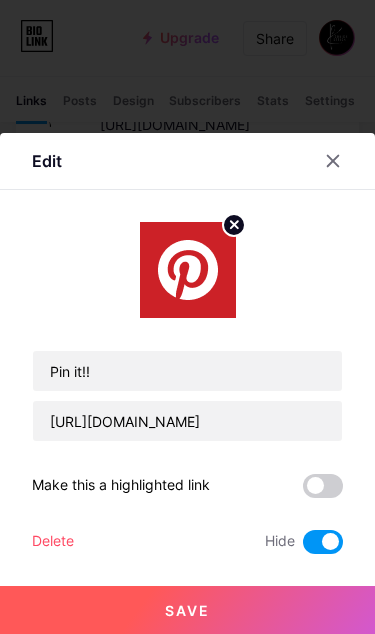 scroll, scrollTop: 715, scrollLeft: 0, axis: vertical 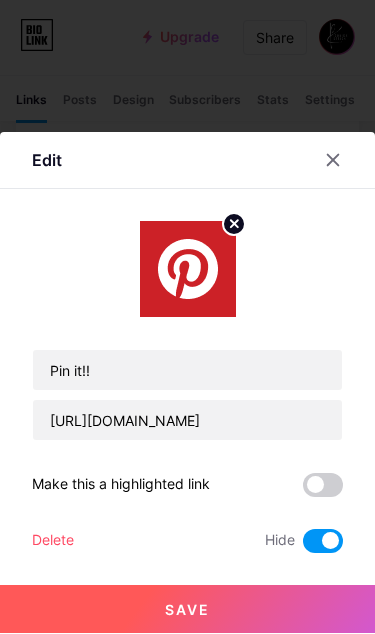 click on "Save" at bounding box center (187, 610) 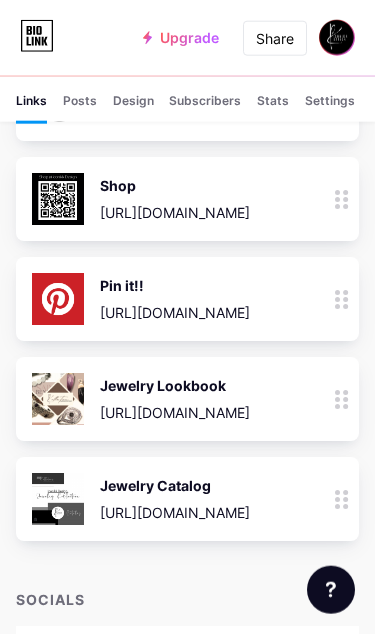 click at bounding box center [342, 499] 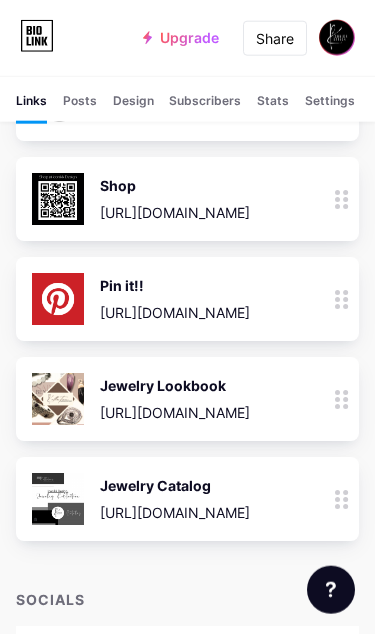 click at bounding box center (342, 499) 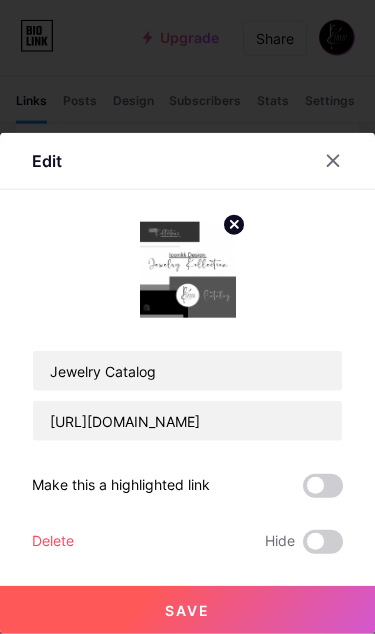 click at bounding box center (323, 542) 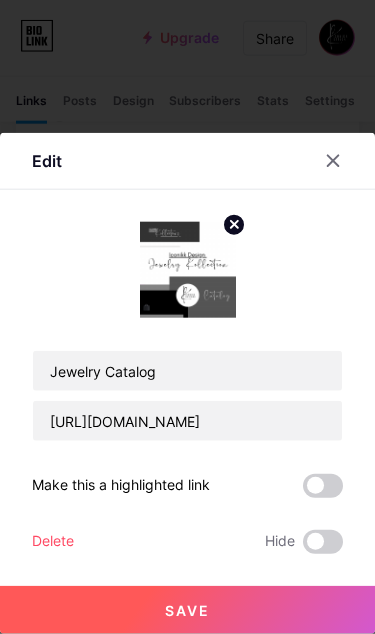 click at bounding box center [303, 547] 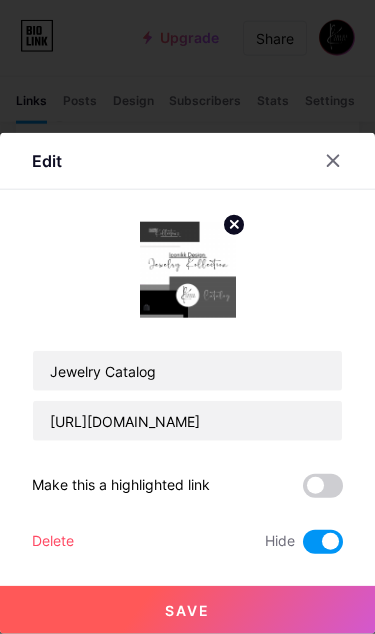 click on "Save" at bounding box center (187, 610) 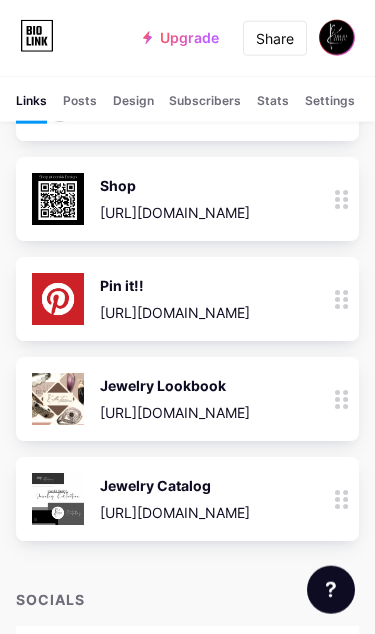 click at bounding box center [342, 399] 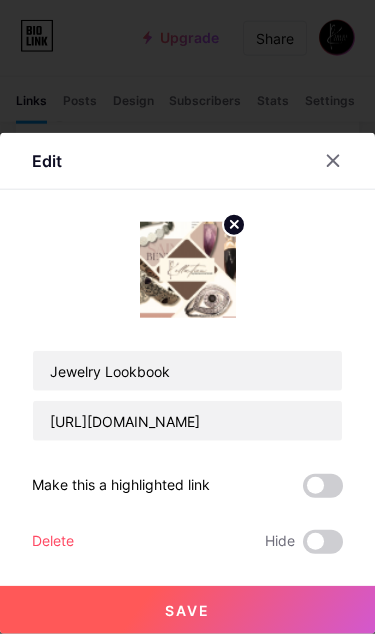 click at bounding box center (323, 542) 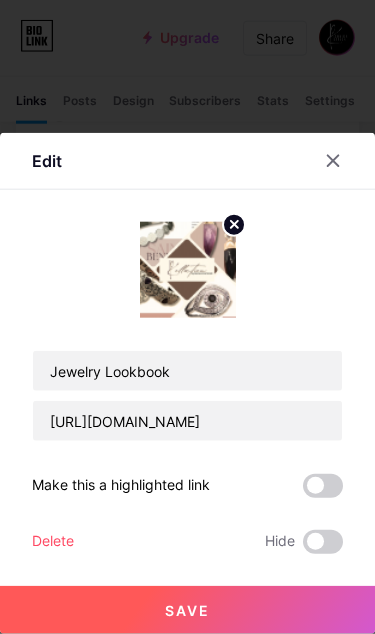 click at bounding box center (303, 547) 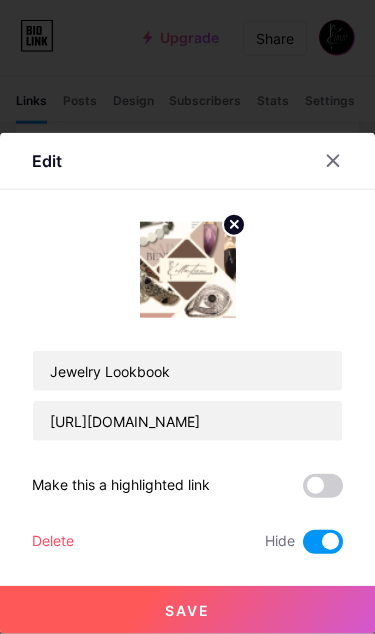 click on "Save" at bounding box center [187, 610] 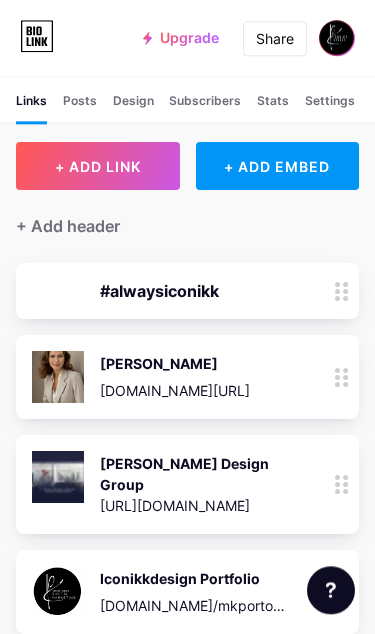 scroll, scrollTop: 0, scrollLeft: 0, axis: both 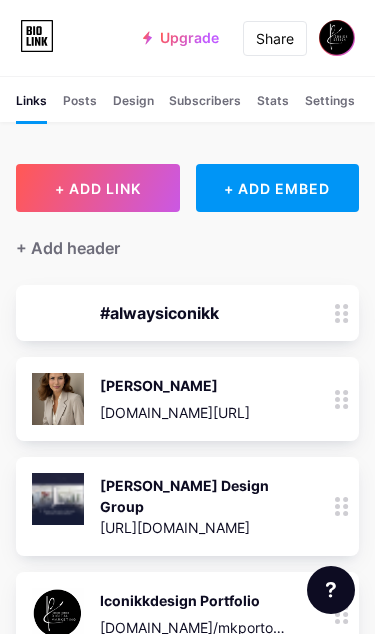 click on "Share" at bounding box center [275, 38] 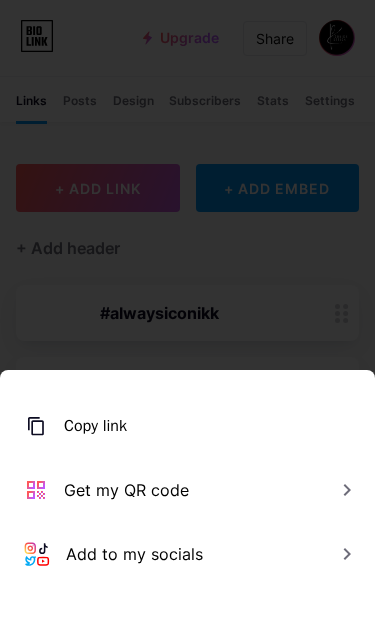 click on "Copy link" at bounding box center (95, 426) 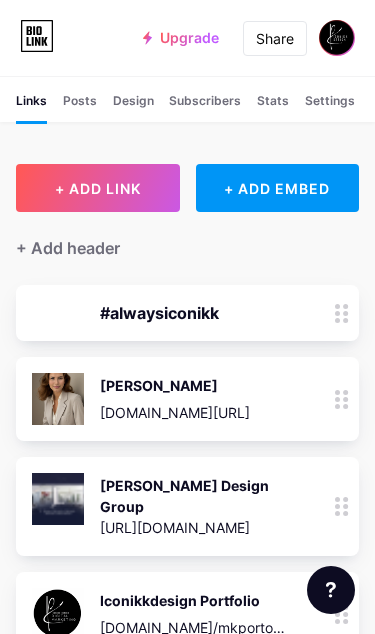 click at bounding box center (337, 38) 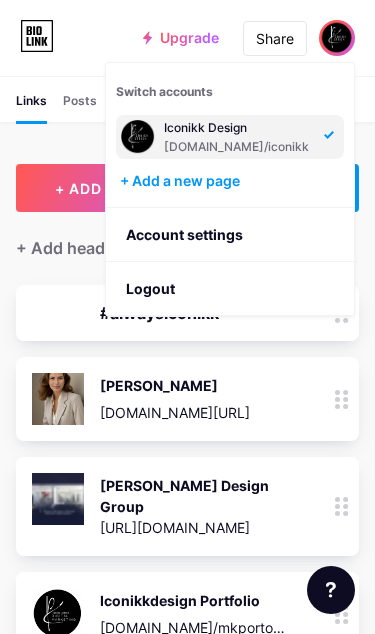 click at bounding box center (138, 137) 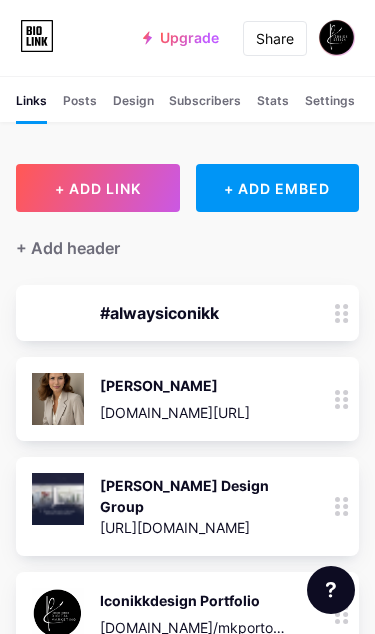 scroll, scrollTop: 0, scrollLeft: 0, axis: both 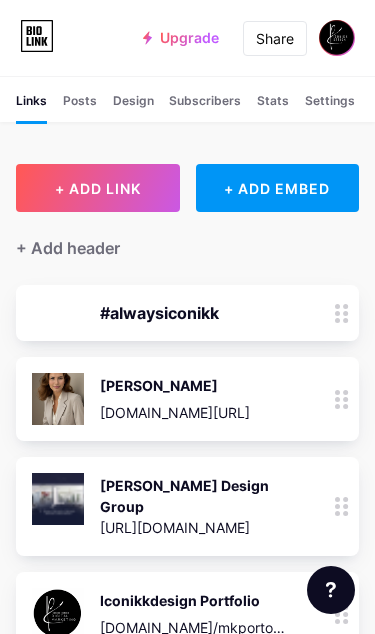 click on "[PERSON_NAME] Design Group
[URL][DOMAIN_NAME]" at bounding box center [193, 506] 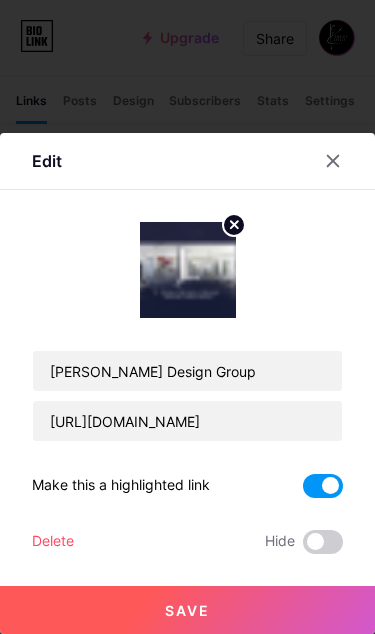 click at bounding box center (323, 486) 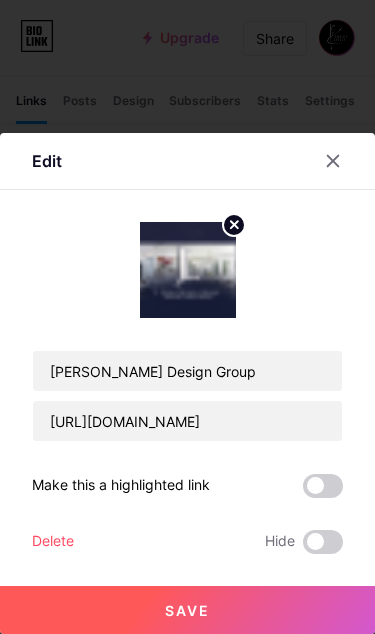 click on "Save" at bounding box center [187, 610] 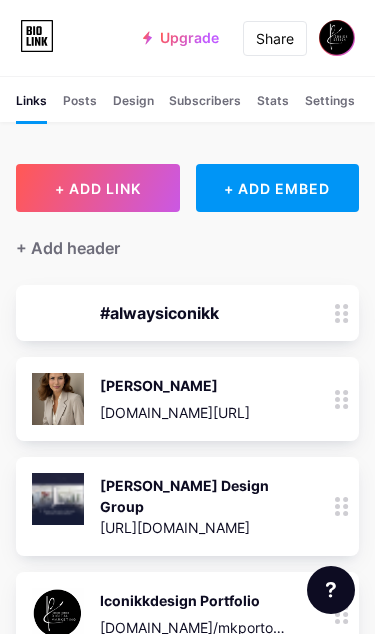 click 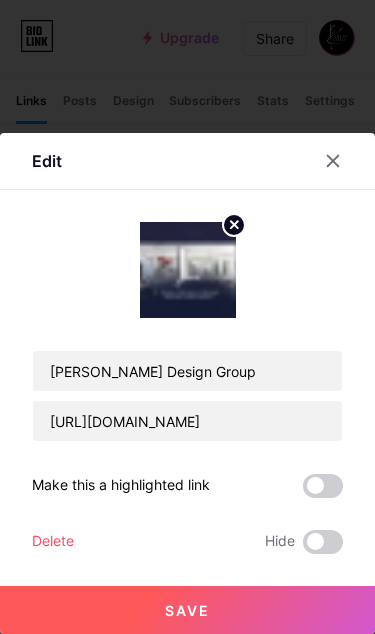 click at bounding box center (188, 270) 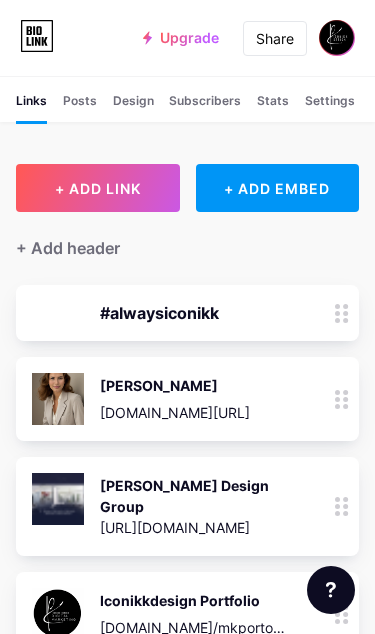 click 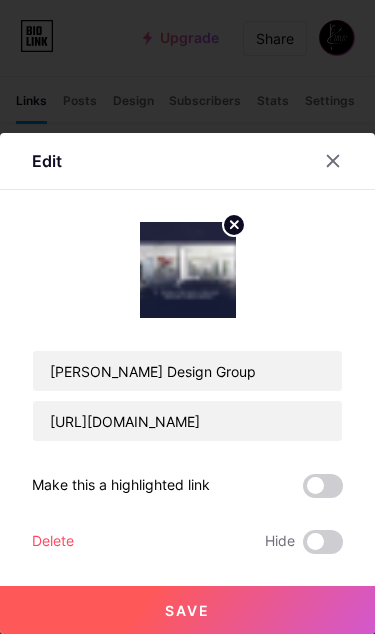 click 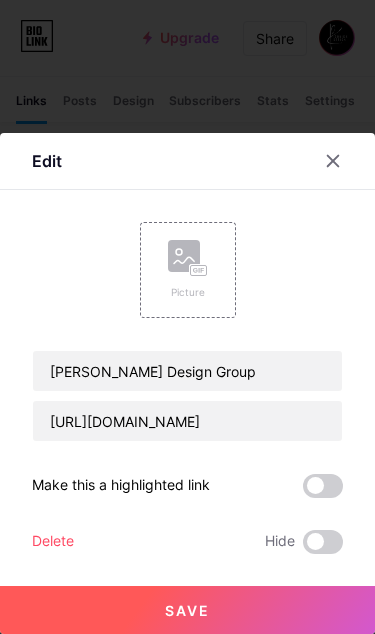 click on "Picture" at bounding box center [188, 270] 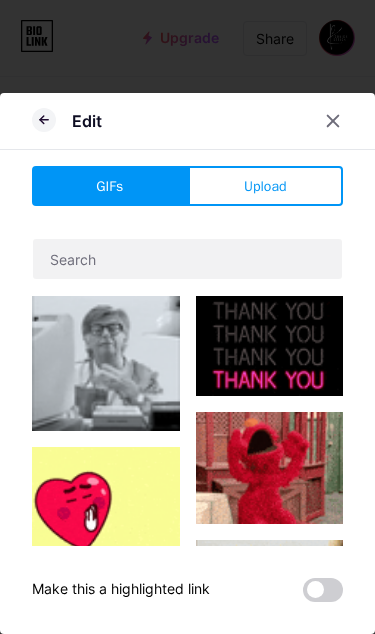 click on "Upload" at bounding box center (265, 186) 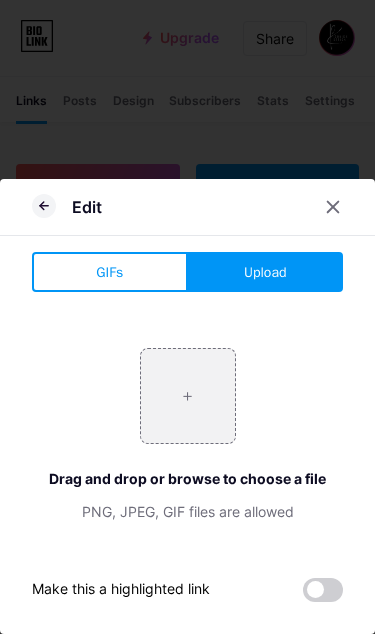 click at bounding box center (188, 396) 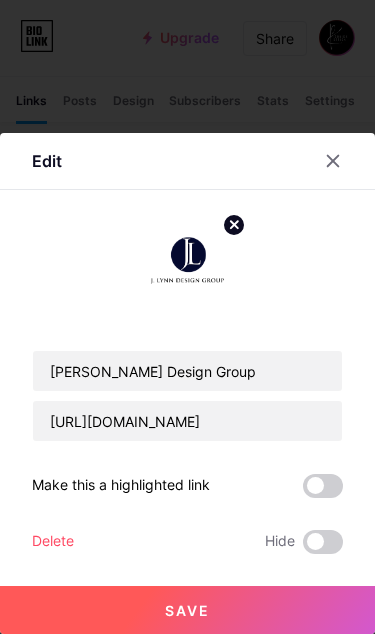 click on "Save" at bounding box center (187, 610) 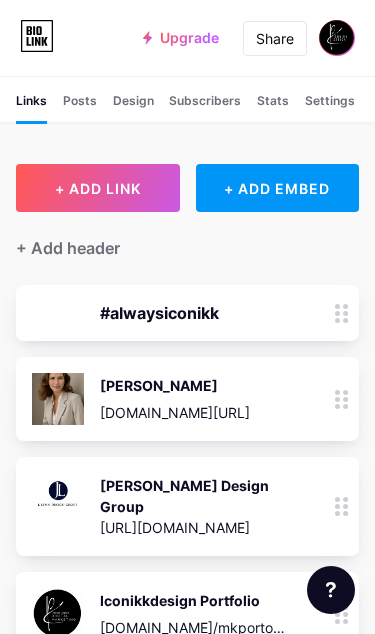 click at bounding box center (337, 38) 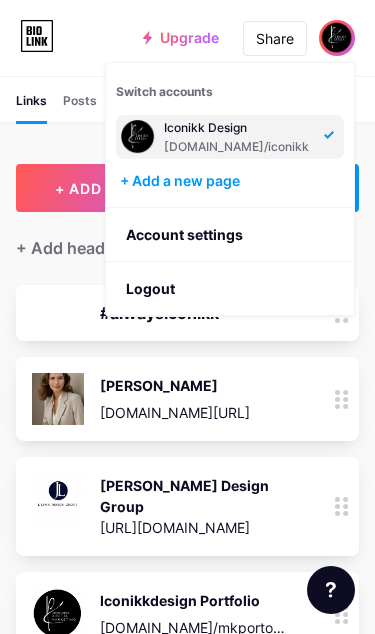click at bounding box center [138, 137] 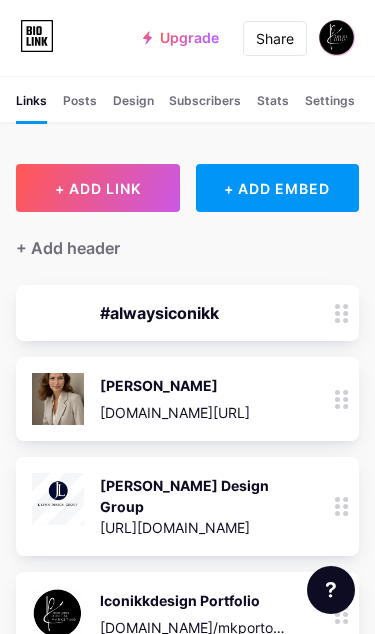 scroll, scrollTop: 0, scrollLeft: 0, axis: both 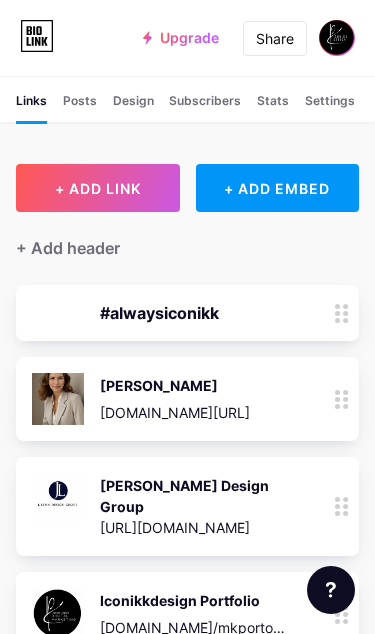 click at bounding box center (337, 38) 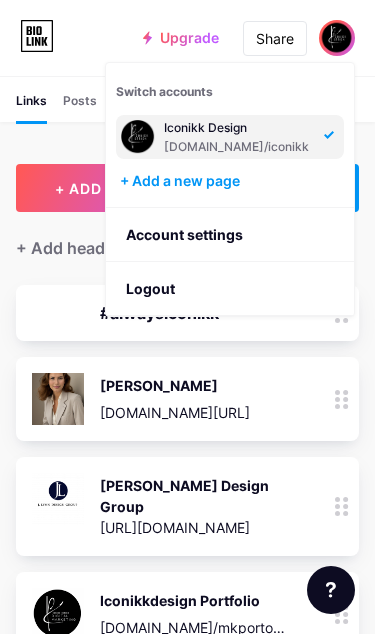 click on "Iconikk Design   [DOMAIN_NAME]/iconikk" at bounding box center (238, 137) 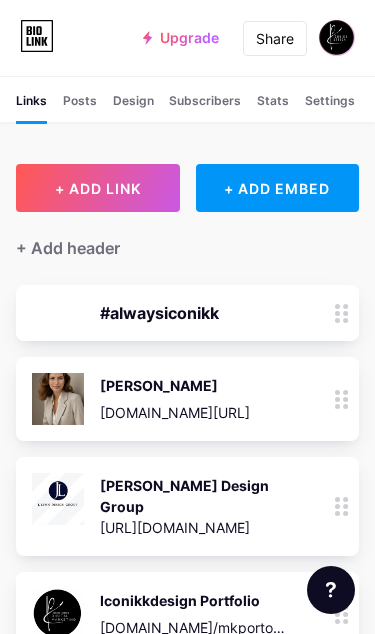 click on "+ Add header" at bounding box center (187, 236) 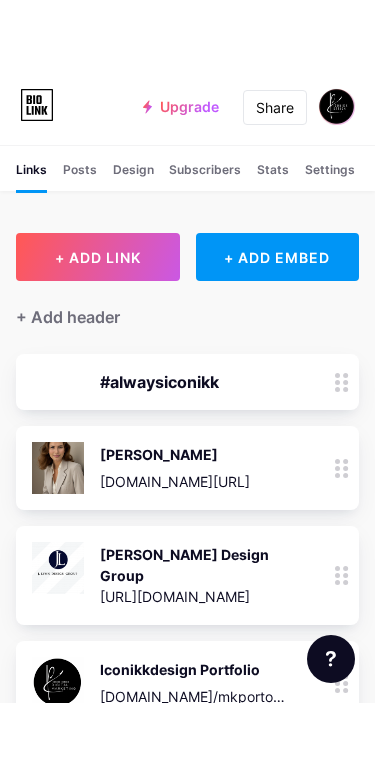 scroll, scrollTop: 0, scrollLeft: 0, axis: both 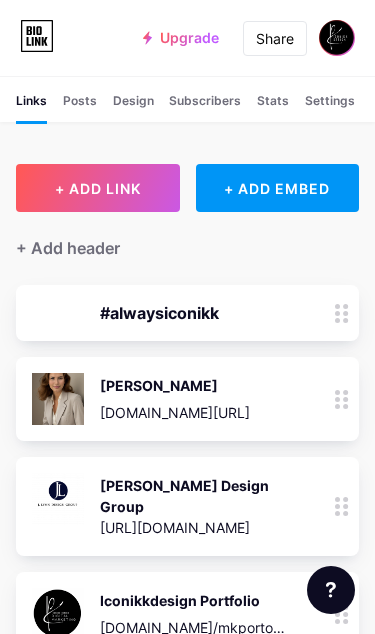 click at bounding box center [337, 38] 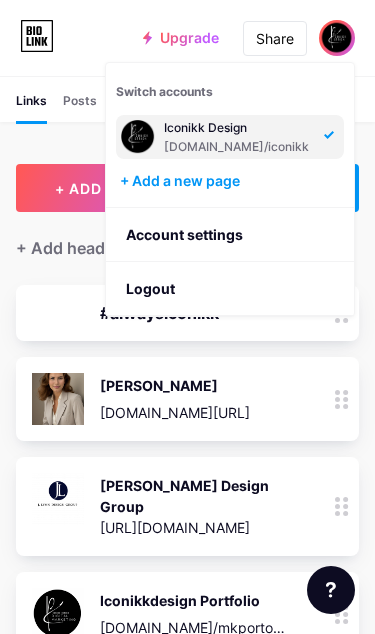 click on "Account settings" at bounding box center [230, 235] 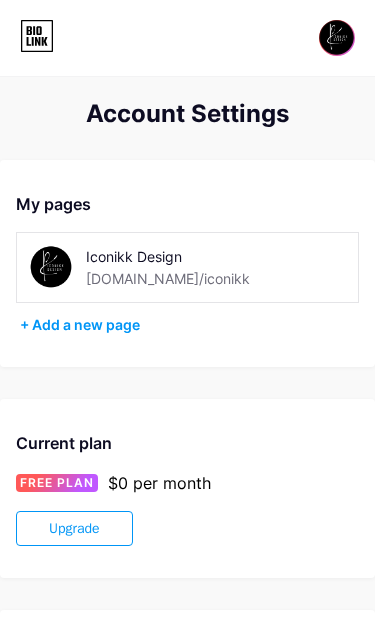 click at bounding box center [51, 267] 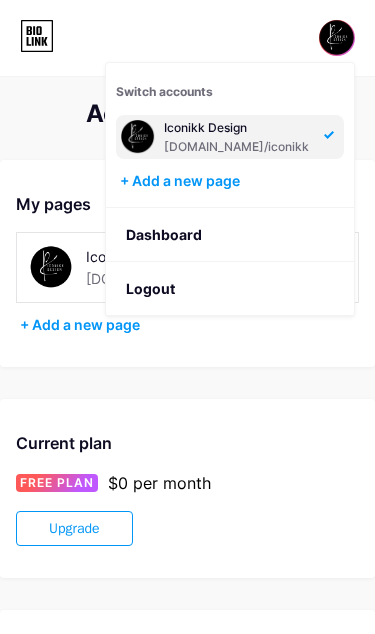 click at bounding box center (337, 38) 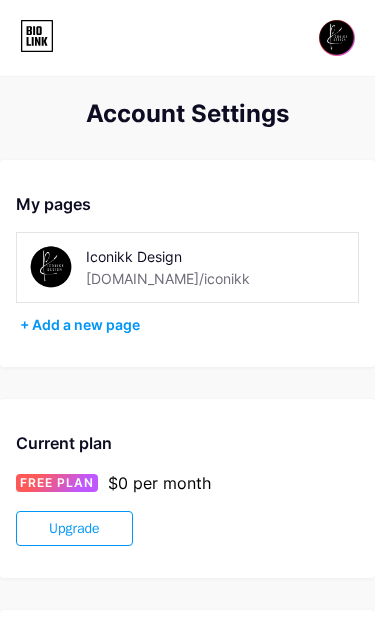 click at bounding box center [337, 38] 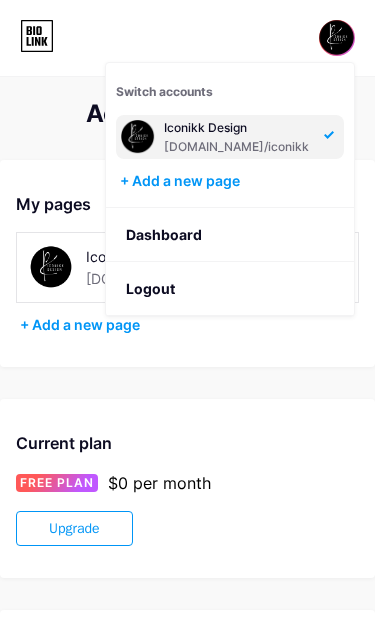 click on "Current plan   FREE PLAN
$0 per month
Upgrade" at bounding box center [187, 488] 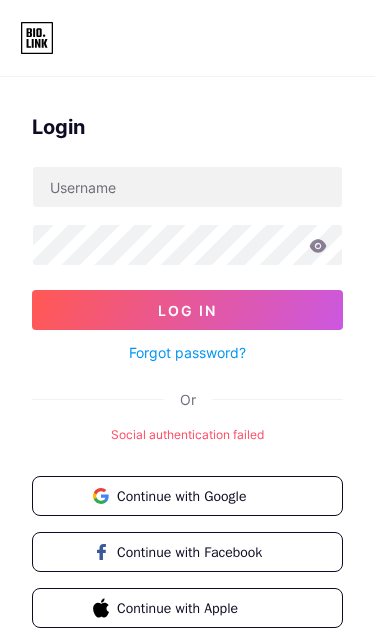 click on "Continue with Google" at bounding box center (199, 496) 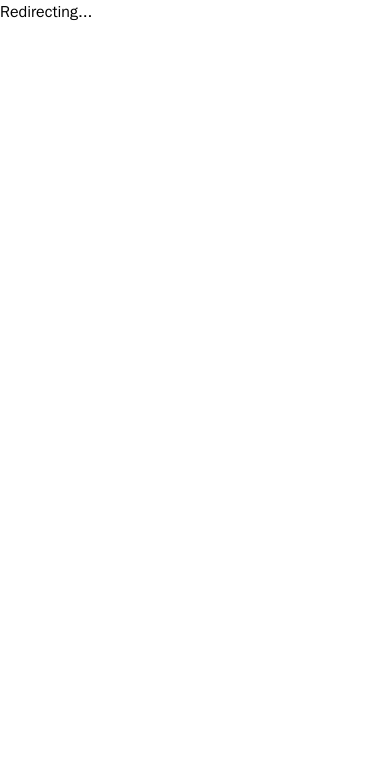 scroll, scrollTop: 0, scrollLeft: 0, axis: both 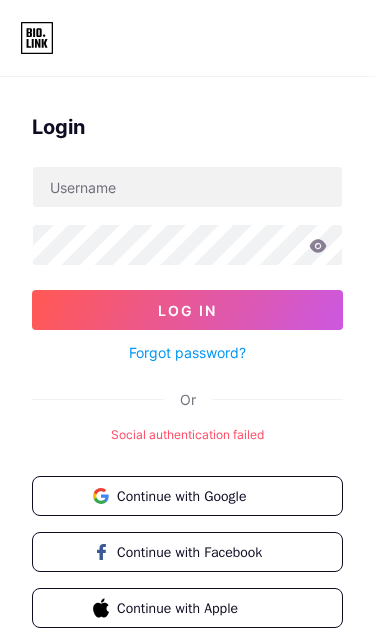 click on "Continue with Google" at bounding box center (199, 496) 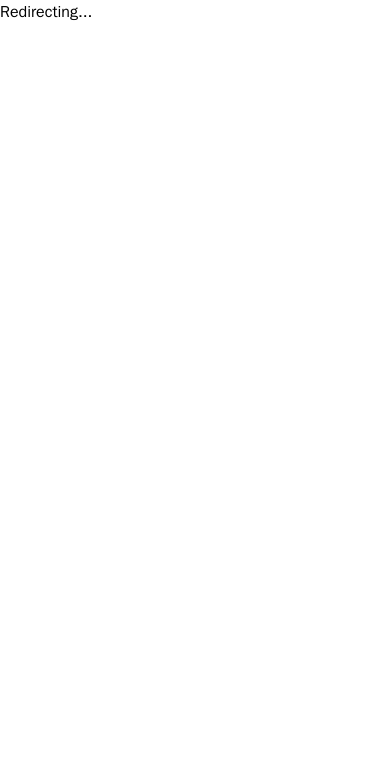 scroll, scrollTop: 0, scrollLeft: 0, axis: both 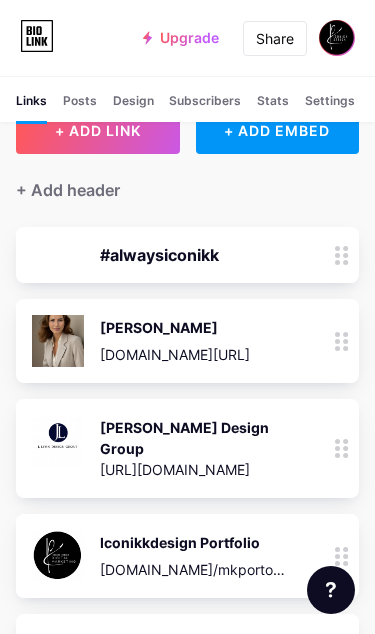 click on "Share" at bounding box center [275, 38] 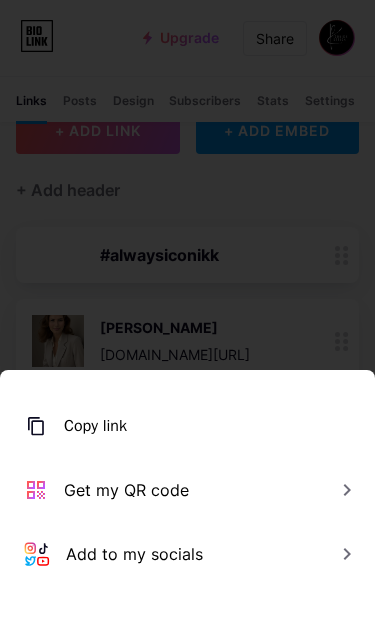 click on "Copy link" at bounding box center [95, 426] 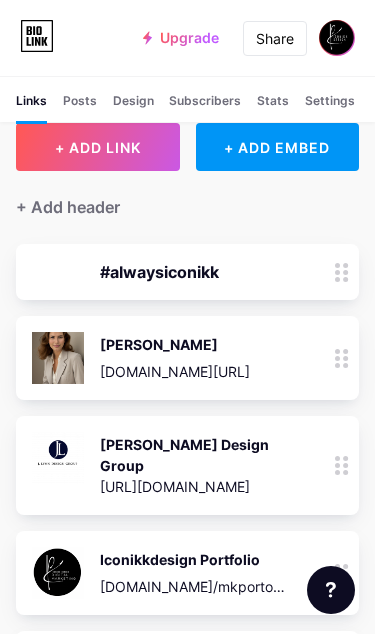 scroll, scrollTop: 0, scrollLeft: 0, axis: both 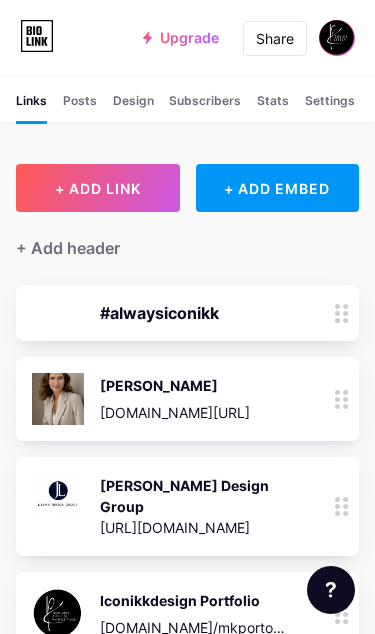 click at bounding box center (337, 38) 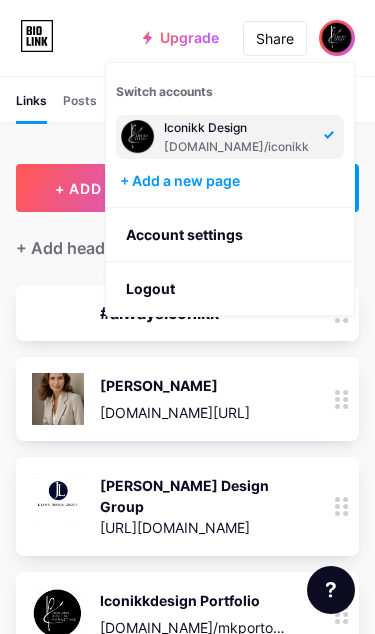 click on "Account settings" at bounding box center [230, 235] 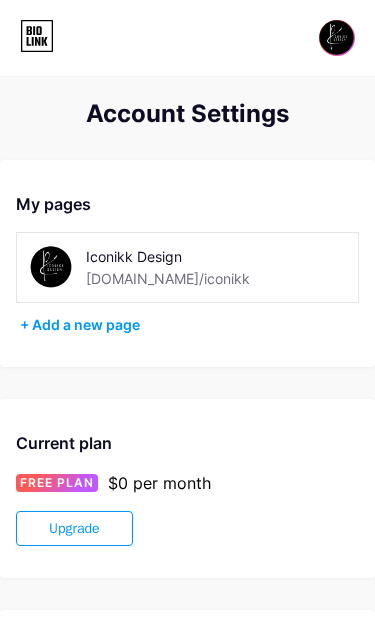 click 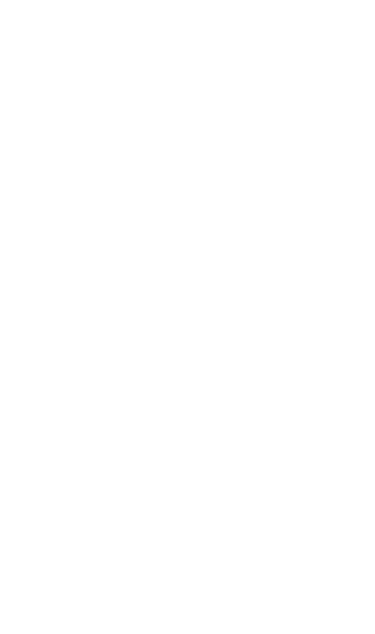 scroll, scrollTop: 0, scrollLeft: 0, axis: both 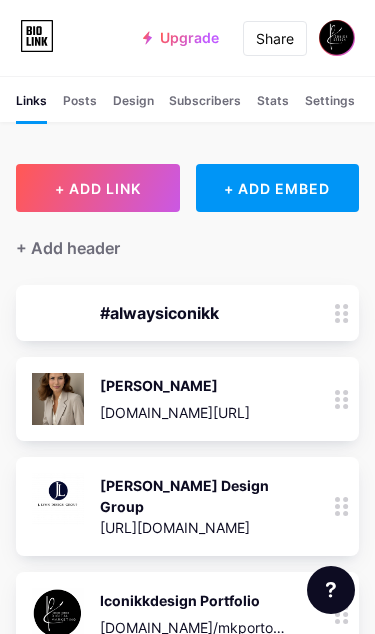 click on "Design" at bounding box center (133, 107) 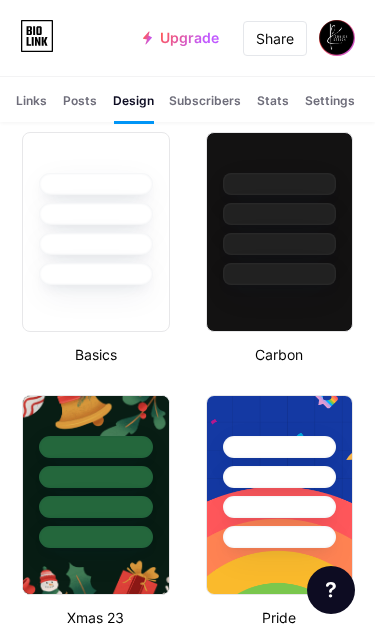 type on "#000000" 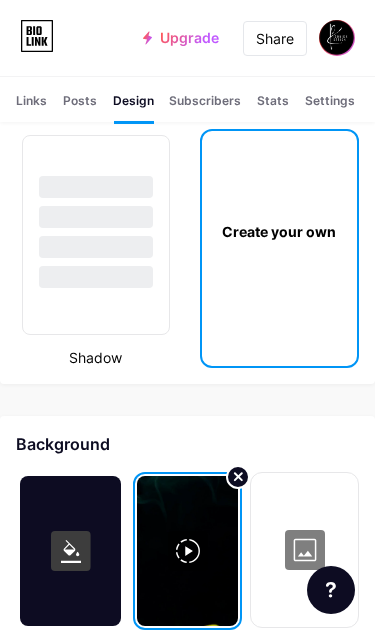 scroll, scrollTop: 3398, scrollLeft: 0, axis: vertical 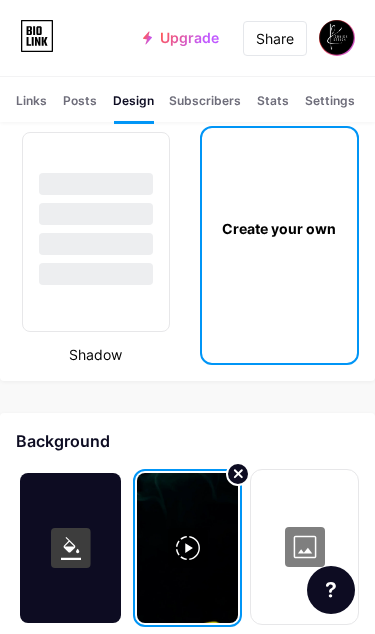 click at bounding box center [187, 548] 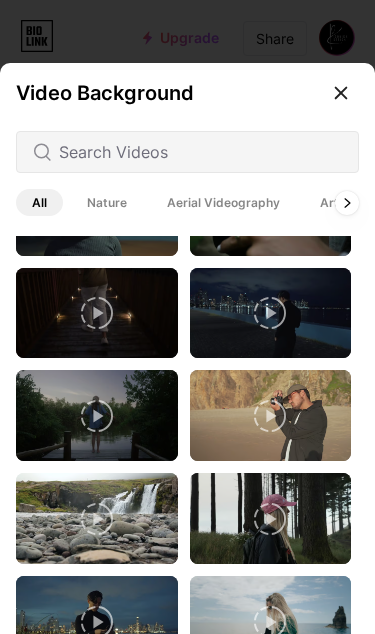 scroll, scrollTop: 1301, scrollLeft: 0, axis: vertical 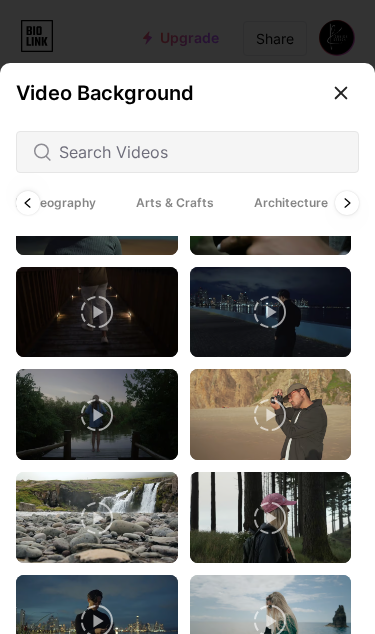 click on "Arts & Crafts" at bounding box center [175, 202] 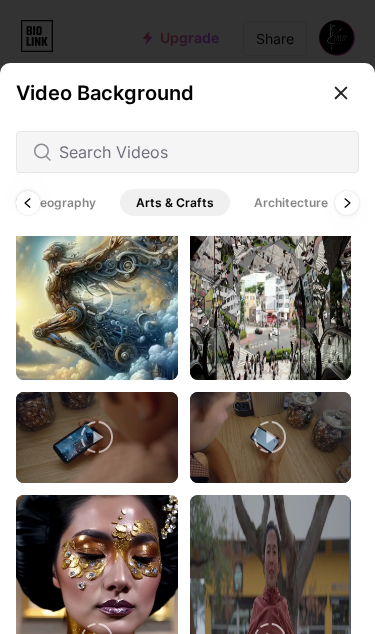 scroll, scrollTop: 1404, scrollLeft: 0, axis: vertical 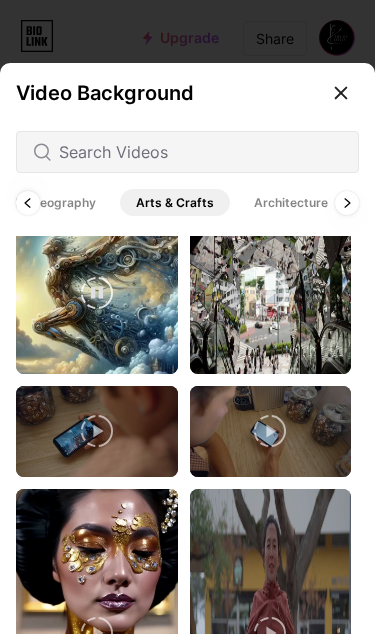 click at bounding box center (97, 293) 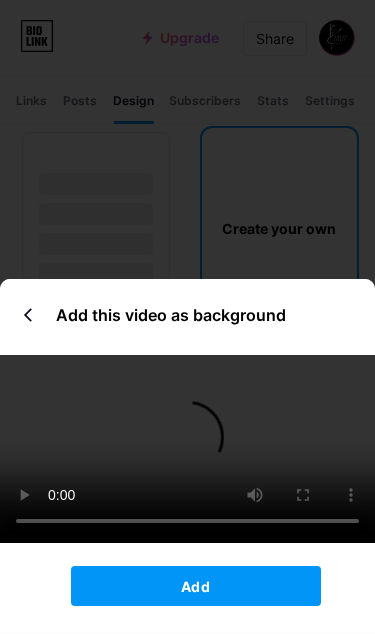 click on "Add" at bounding box center [195, 586] 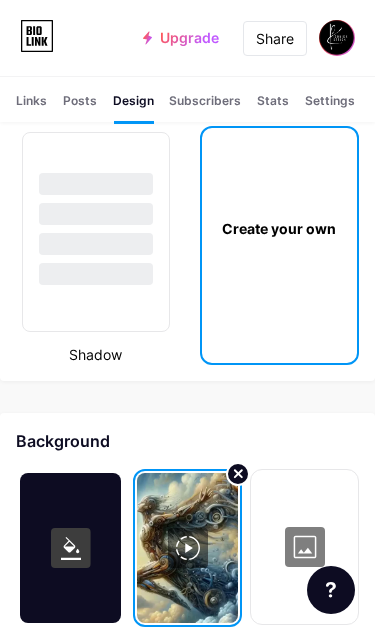 click on "Links" at bounding box center (31, 107) 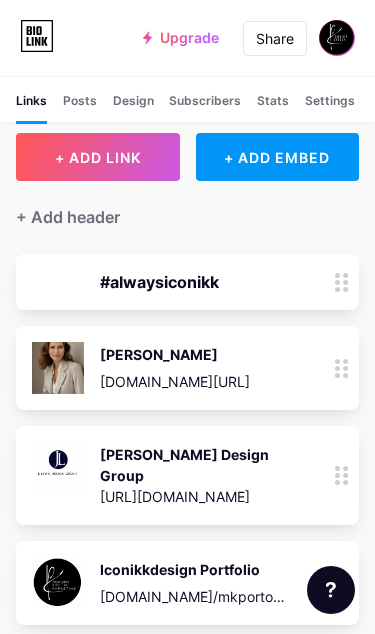 scroll, scrollTop: 33, scrollLeft: 0, axis: vertical 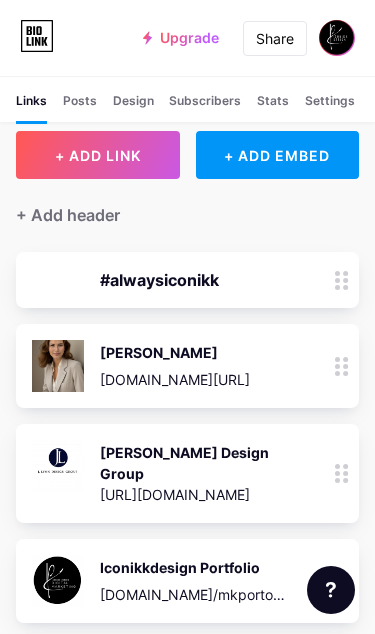 click on "Share" at bounding box center (275, 38) 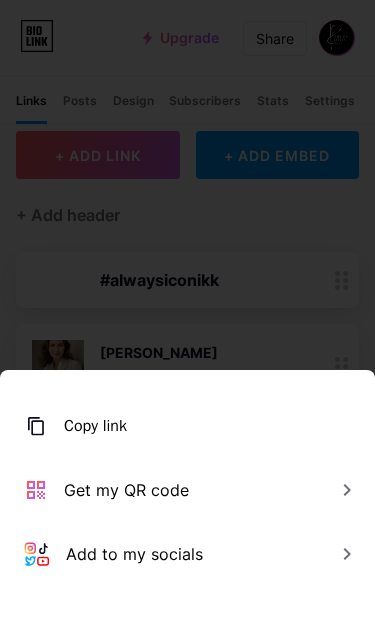 click on "Copy link" at bounding box center [95, 426] 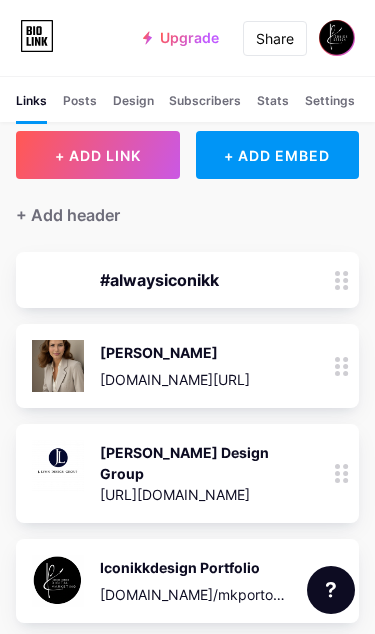 click on "Design" at bounding box center (133, 107) 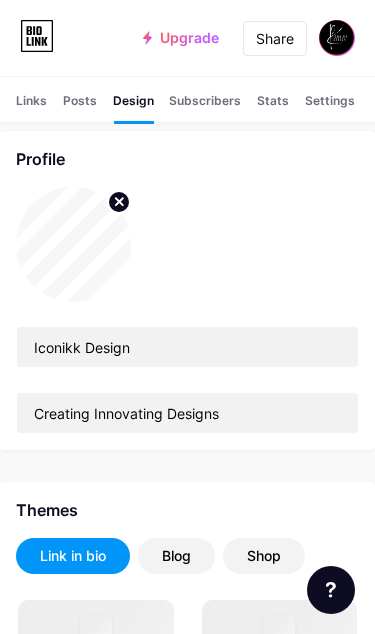 scroll, scrollTop: 0, scrollLeft: 0, axis: both 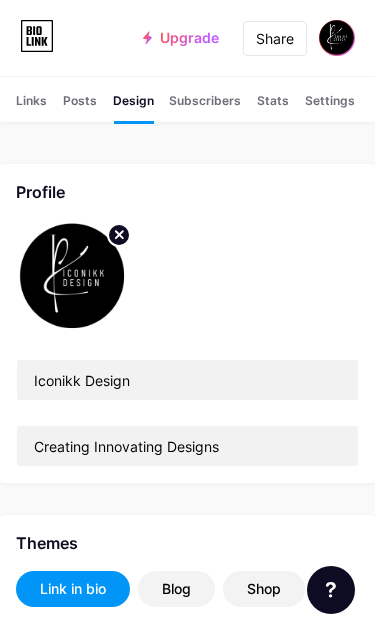 type on "#000000" 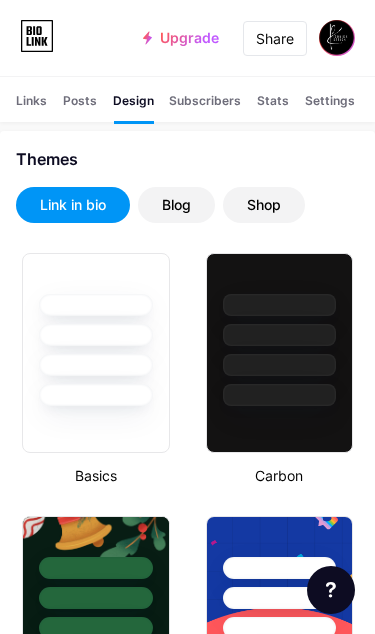 scroll, scrollTop: 393, scrollLeft: 0, axis: vertical 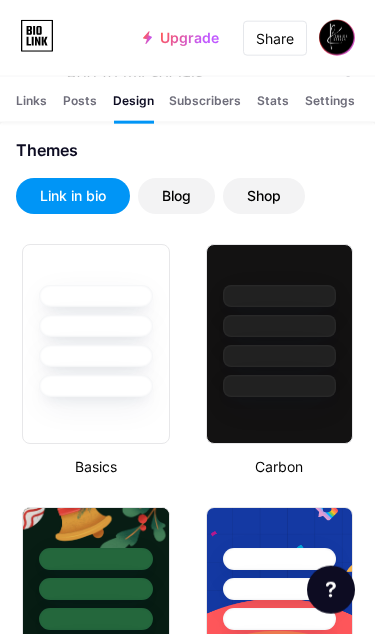 click at bounding box center [96, 321] 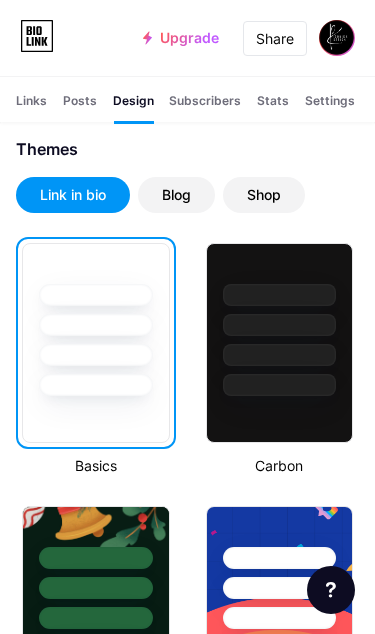 click on "Share" at bounding box center [275, 38] 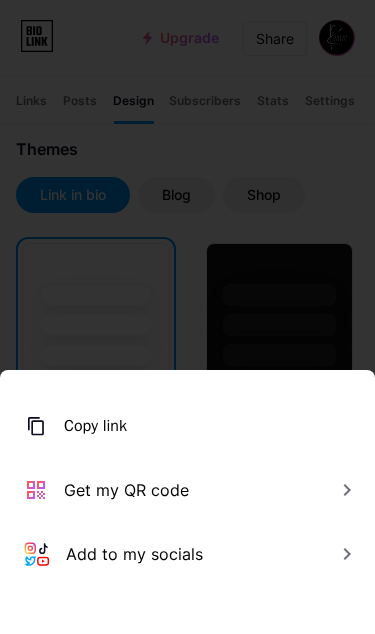click on "Copy link" at bounding box center [95, 426] 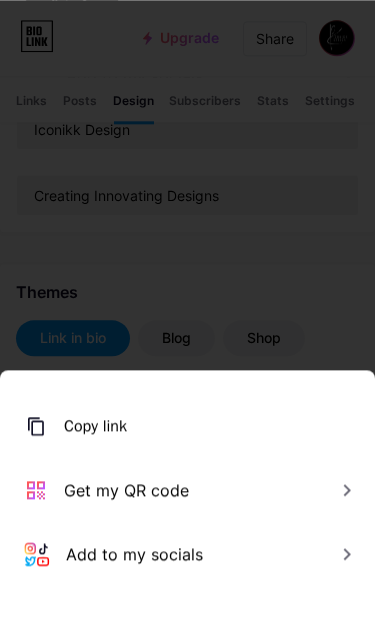 scroll, scrollTop: 0, scrollLeft: 0, axis: both 